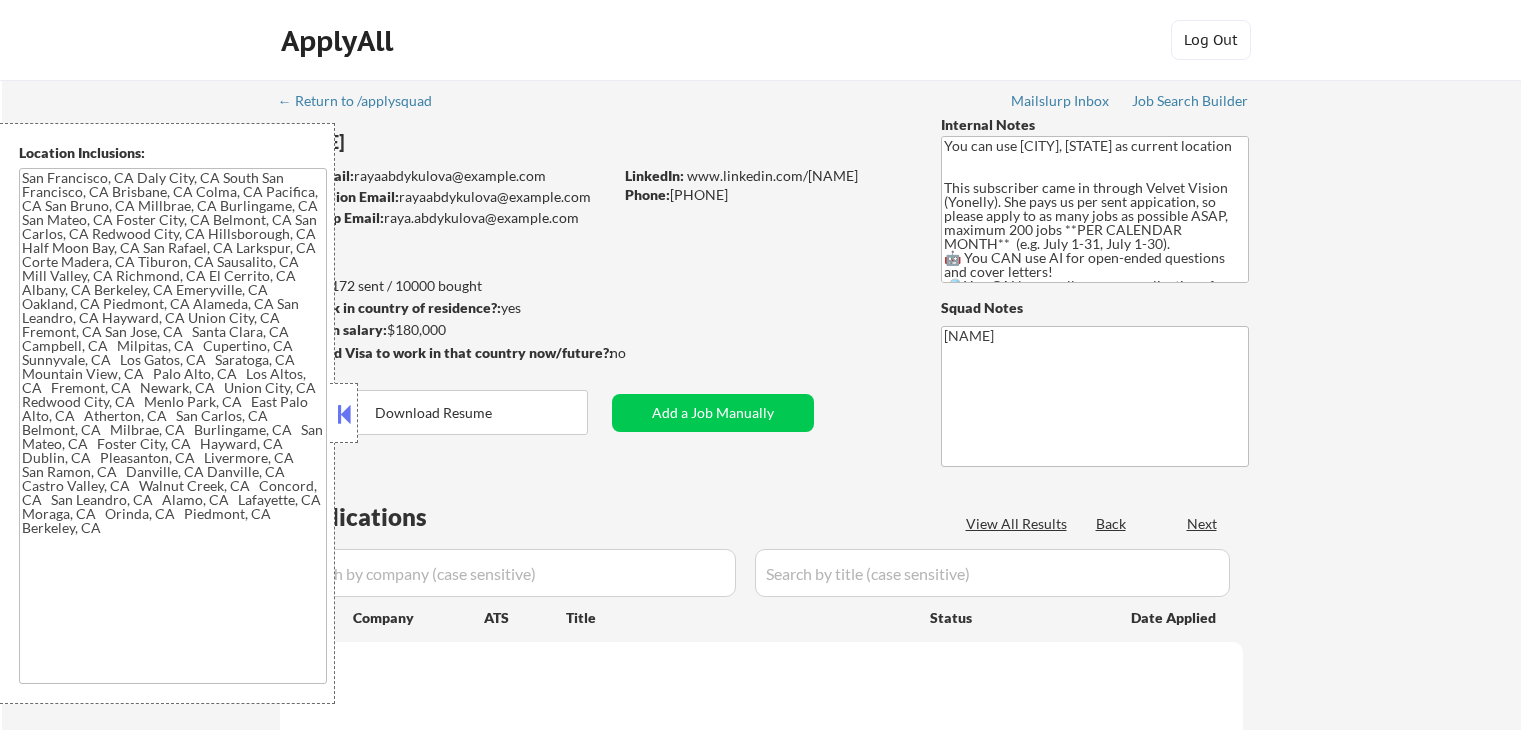 type 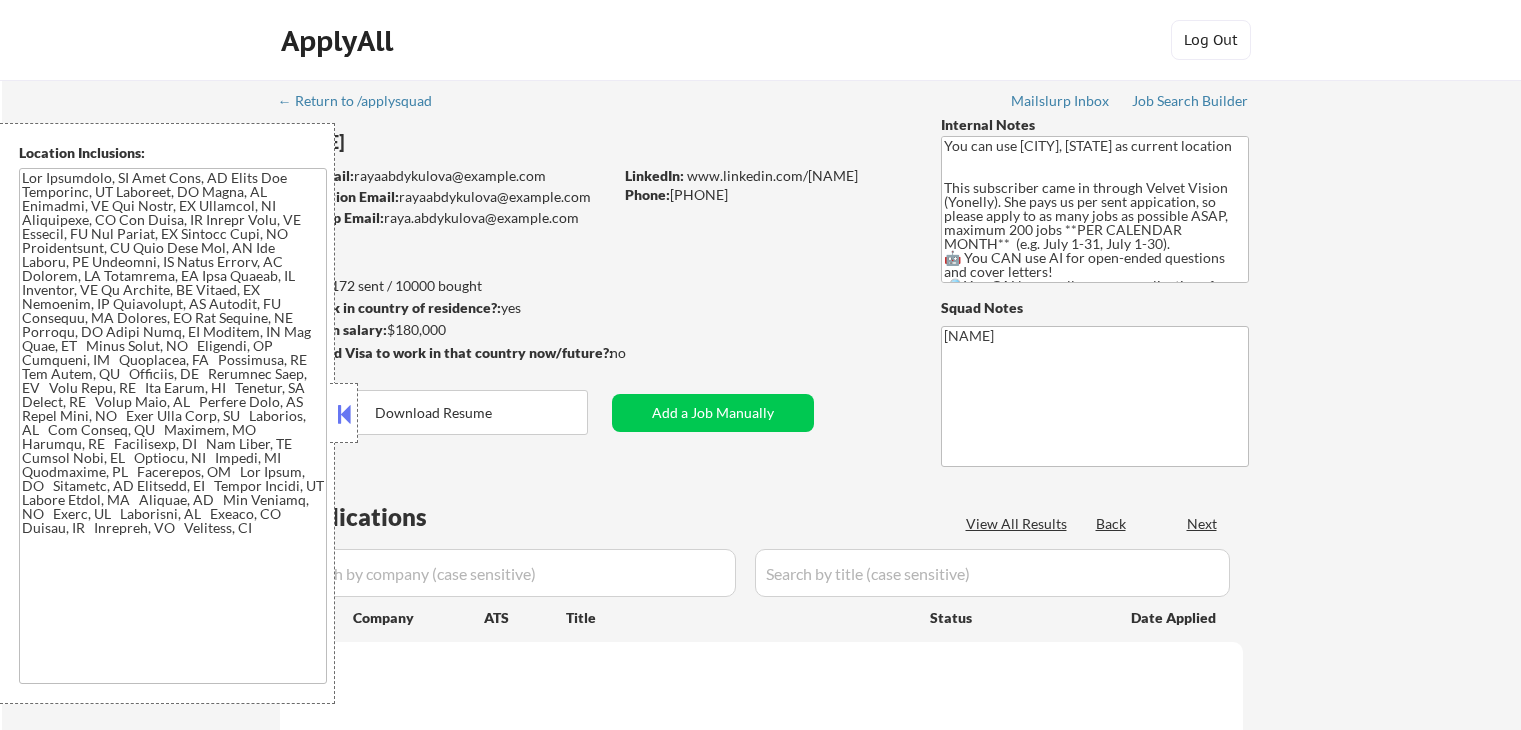select on ""pending"" 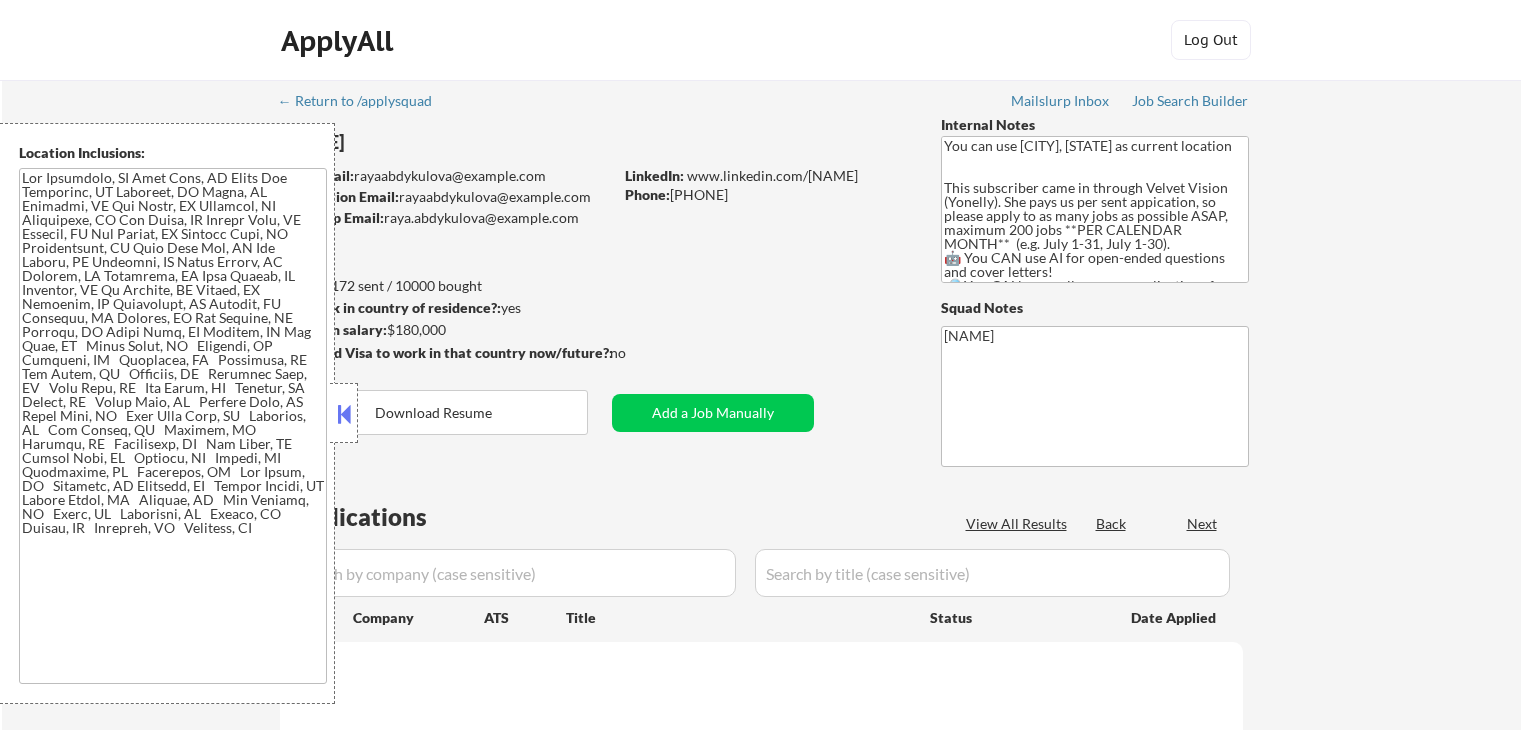 select on ""pending"" 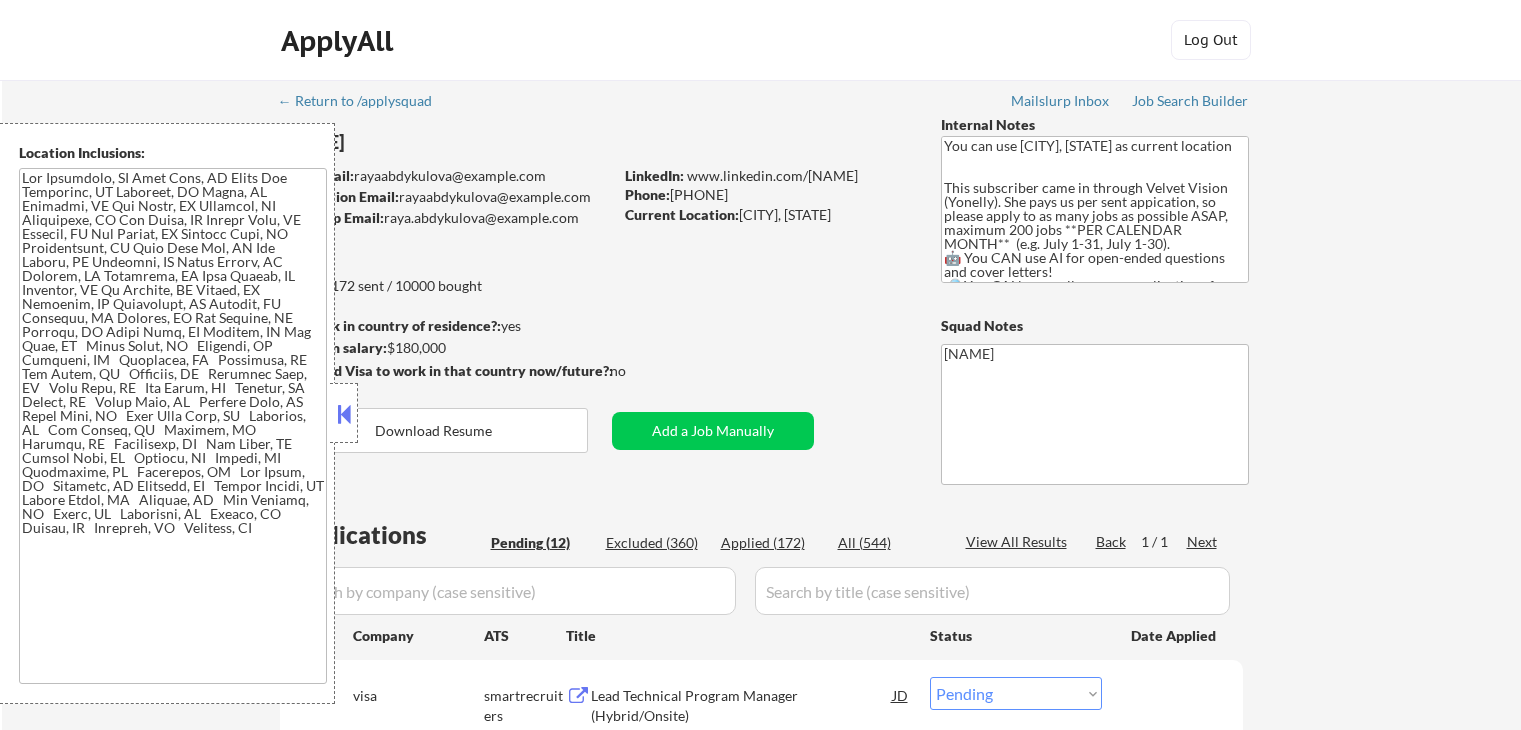 select on ""pending"" 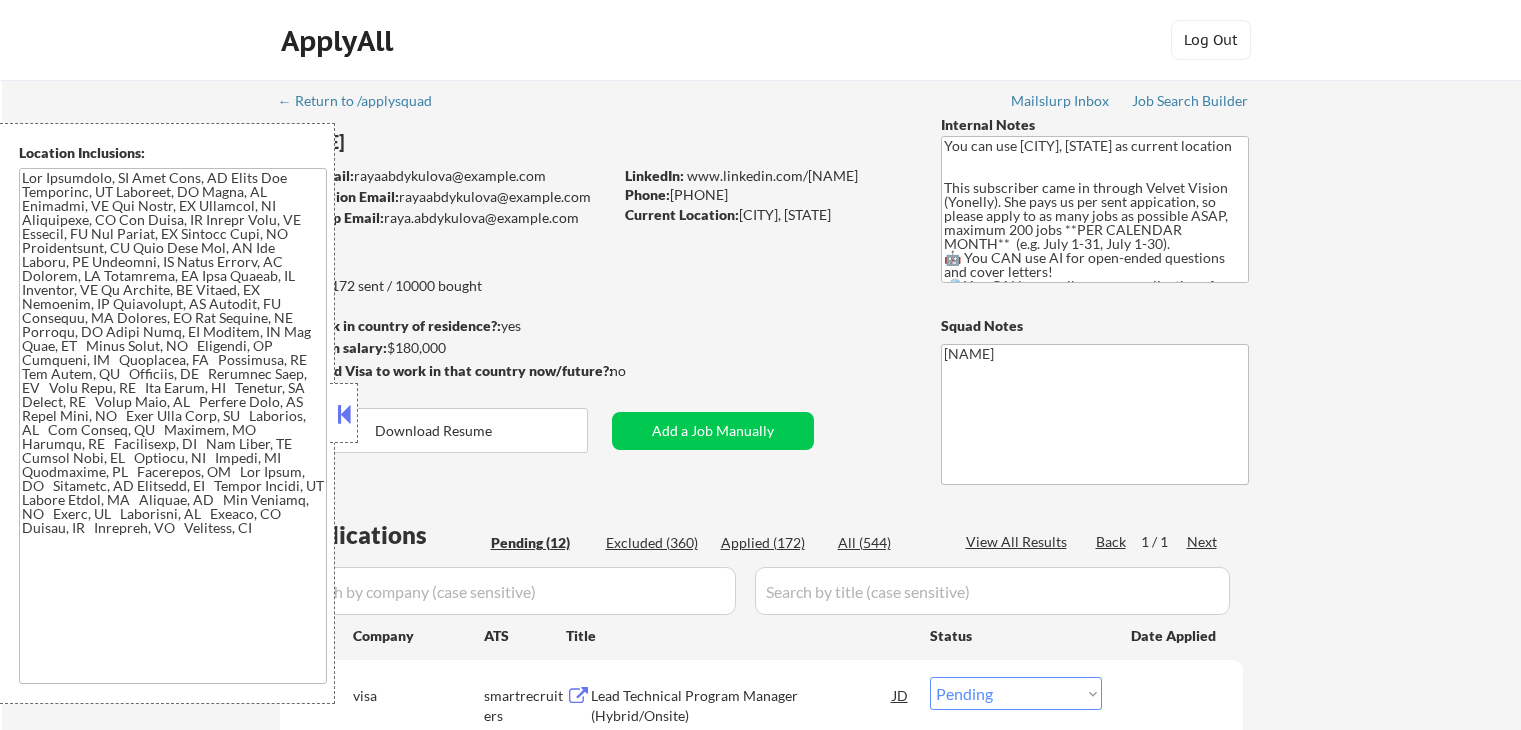 select on ""pending"" 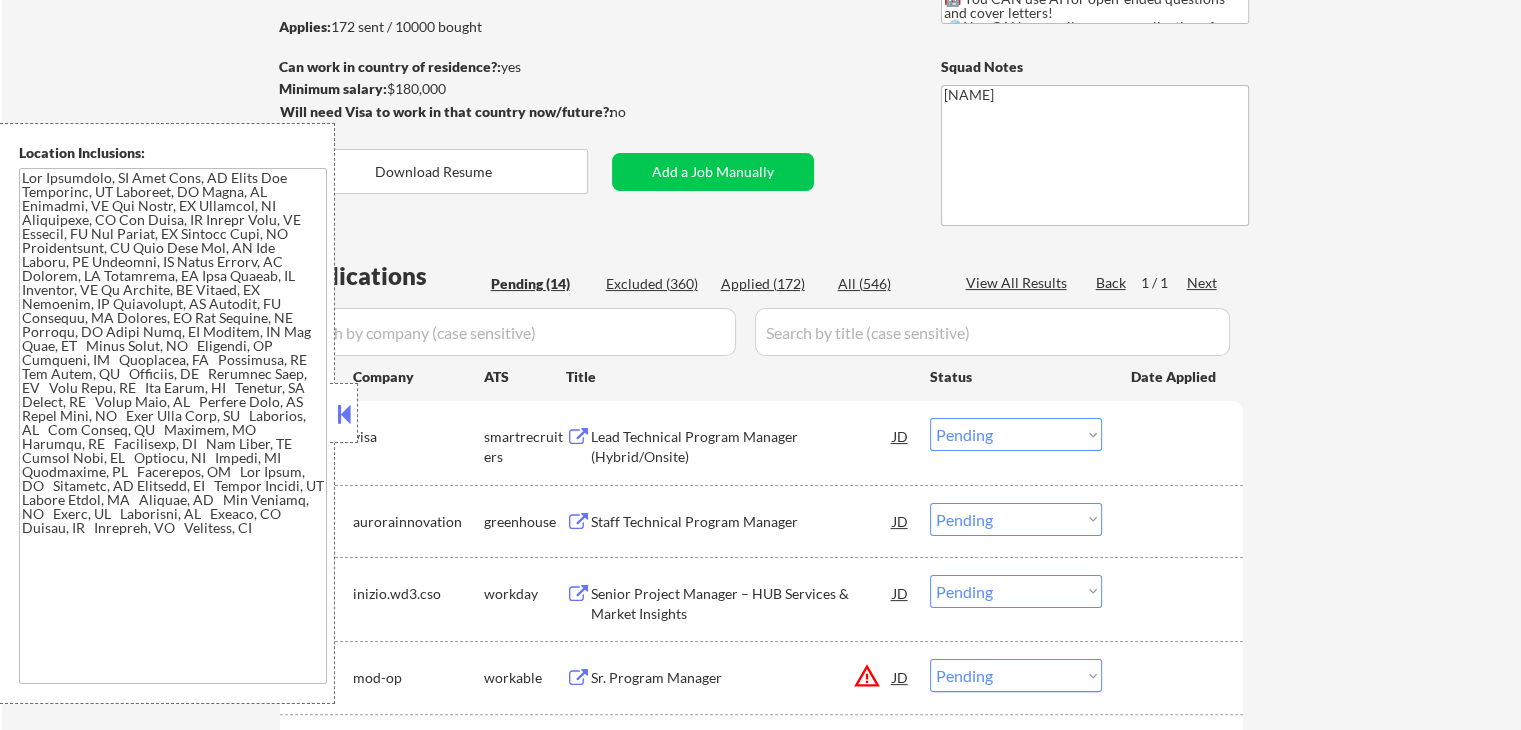 scroll, scrollTop: 300, scrollLeft: 0, axis: vertical 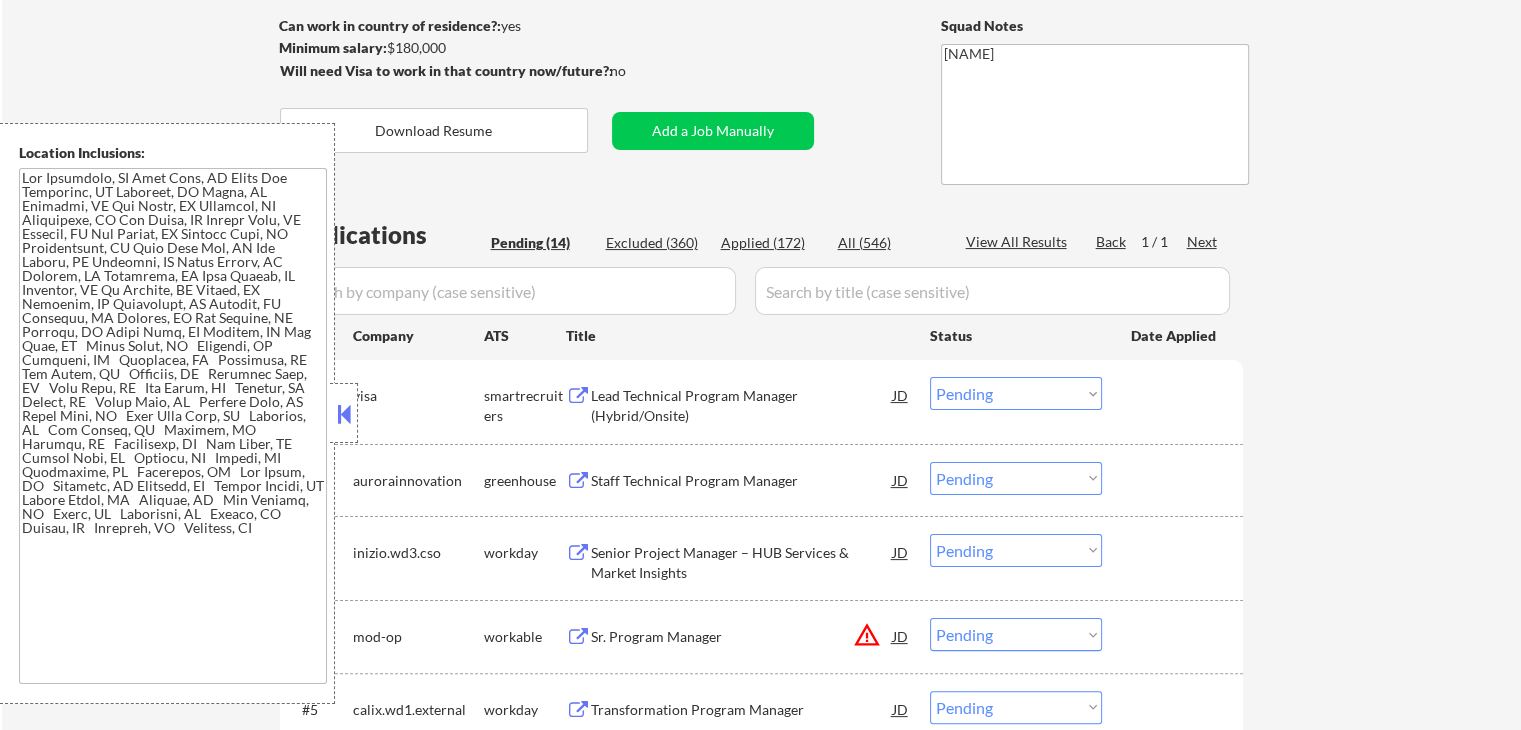 click at bounding box center (344, 413) 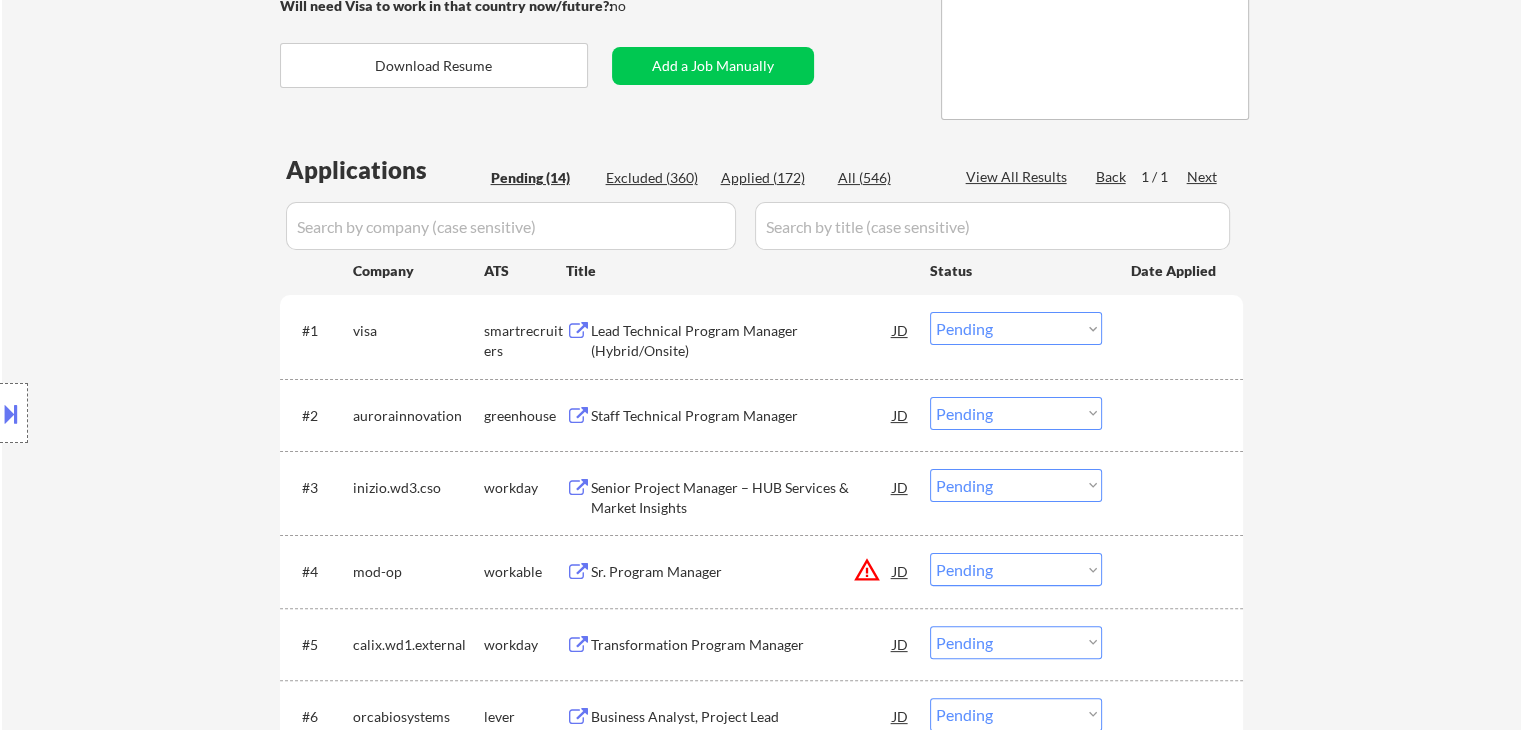 scroll, scrollTop: 400, scrollLeft: 0, axis: vertical 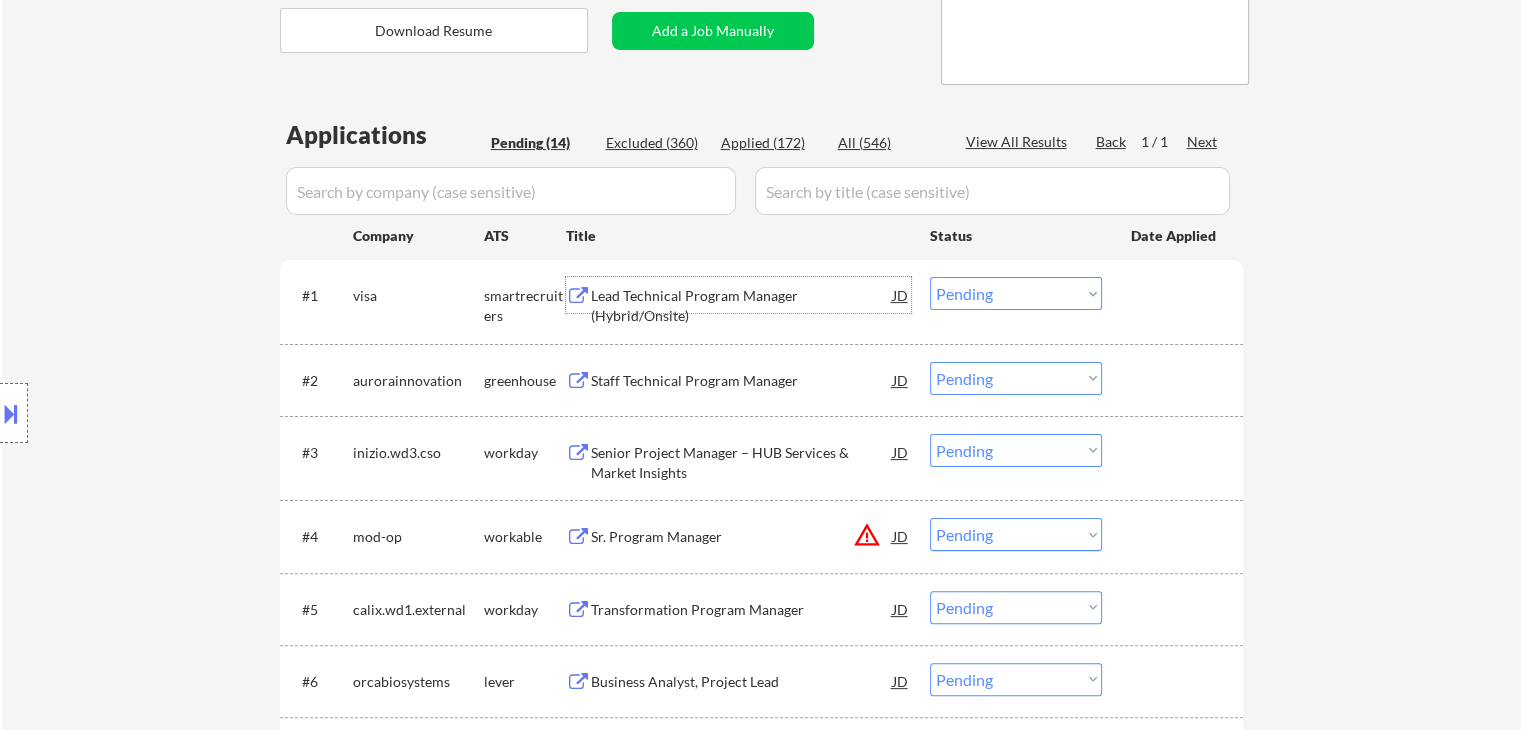 click on "Lead Technical Program Manager (Hybrid/Onsite)" at bounding box center (742, 305) 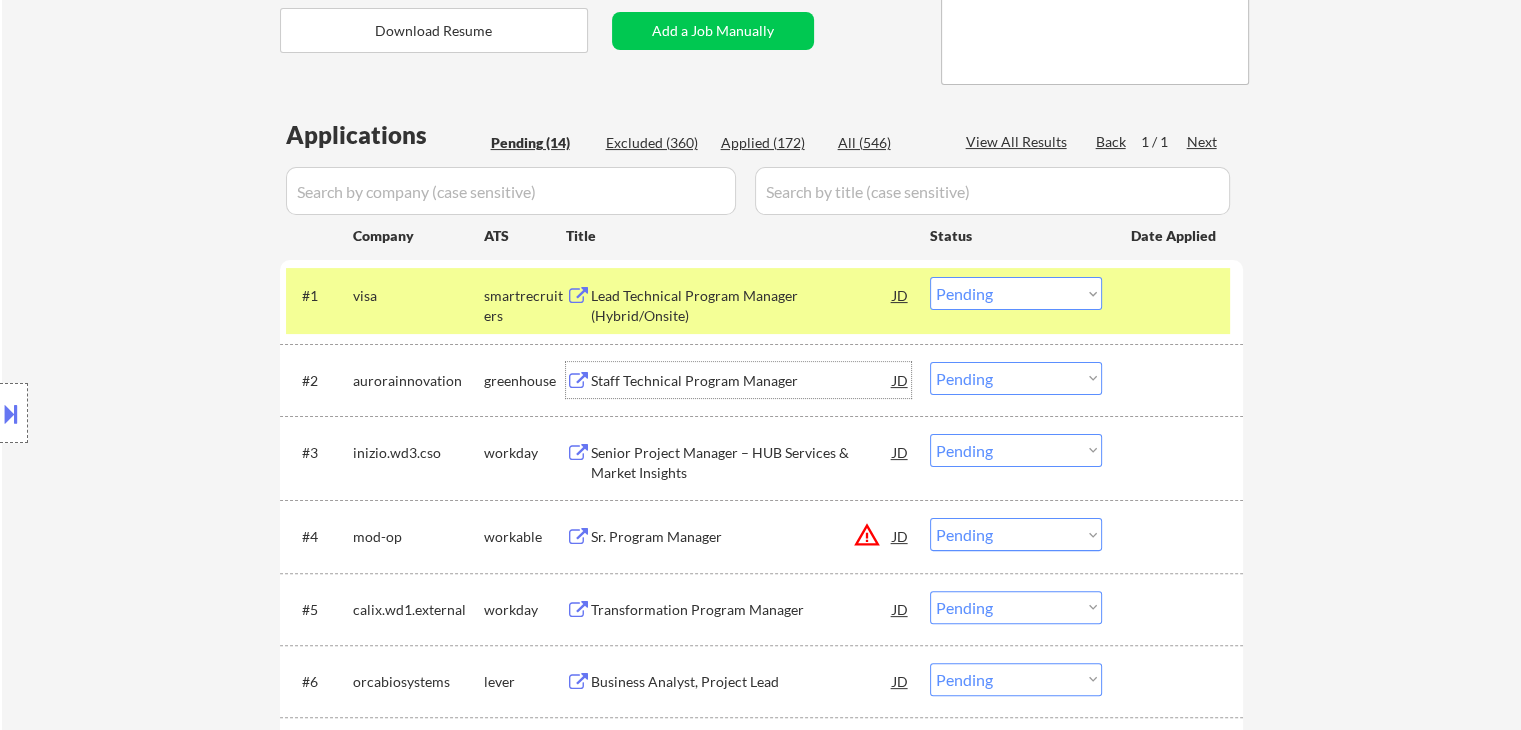 click on "Staff Technical Program Manager" at bounding box center (742, 381) 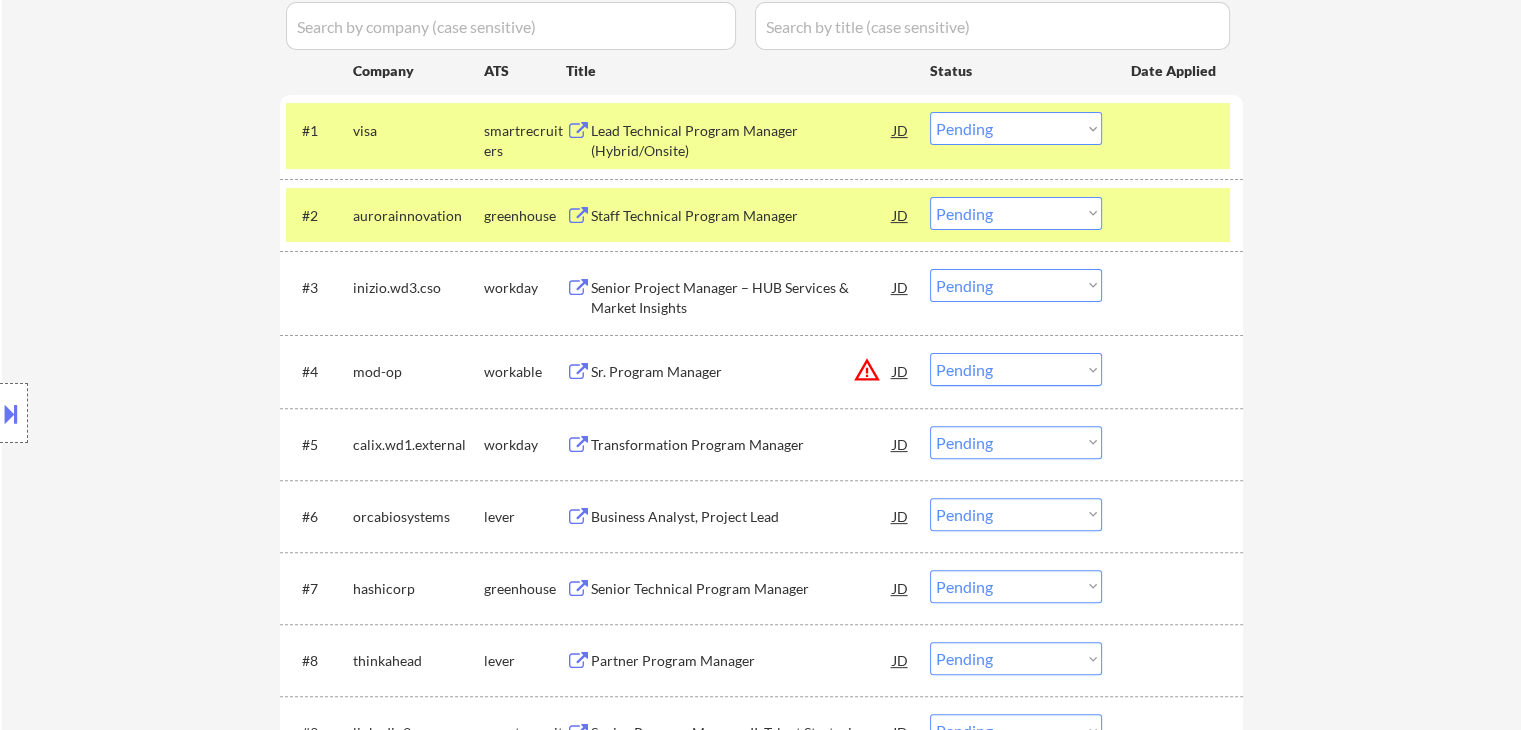 scroll, scrollTop: 600, scrollLeft: 0, axis: vertical 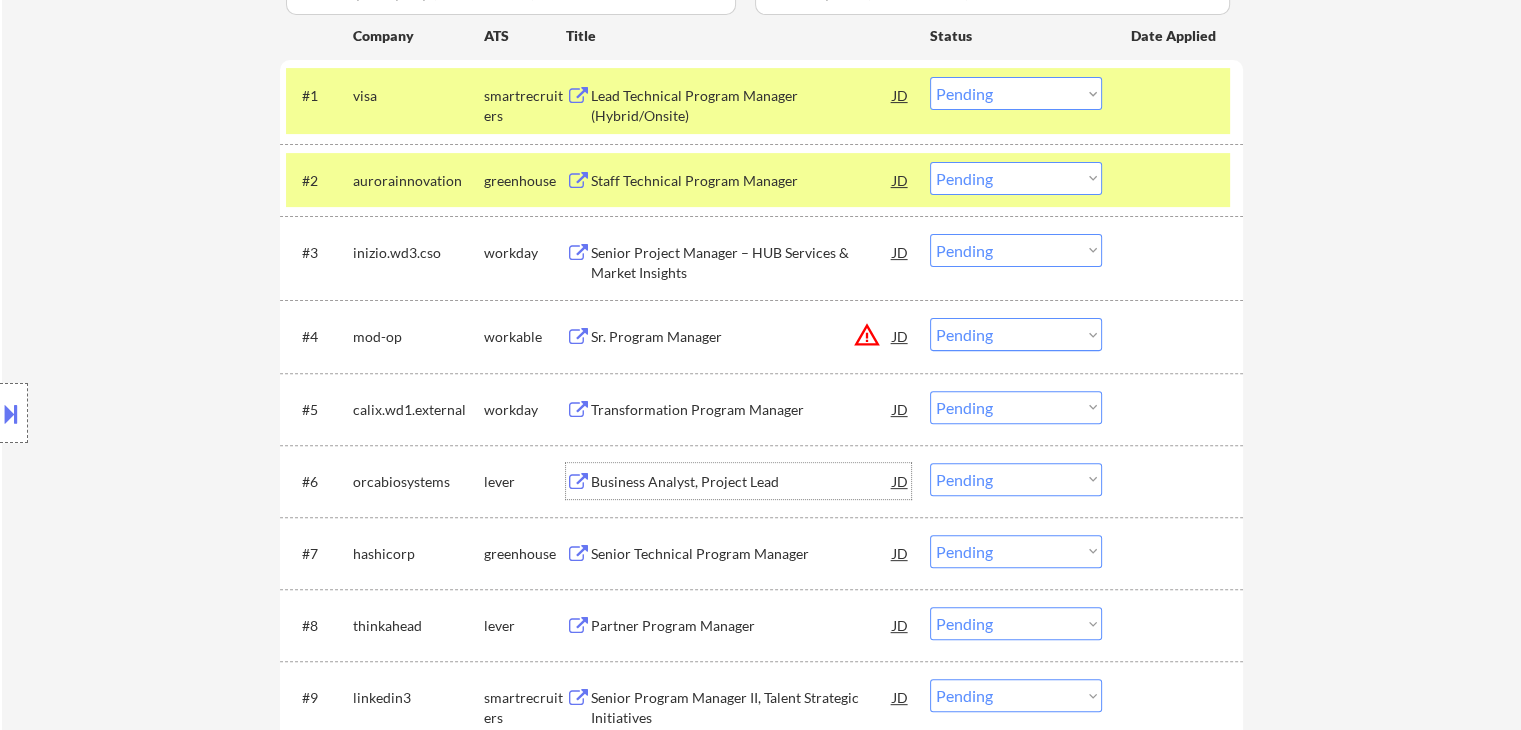 click on "Business Analyst, Project Lead" at bounding box center (742, 482) 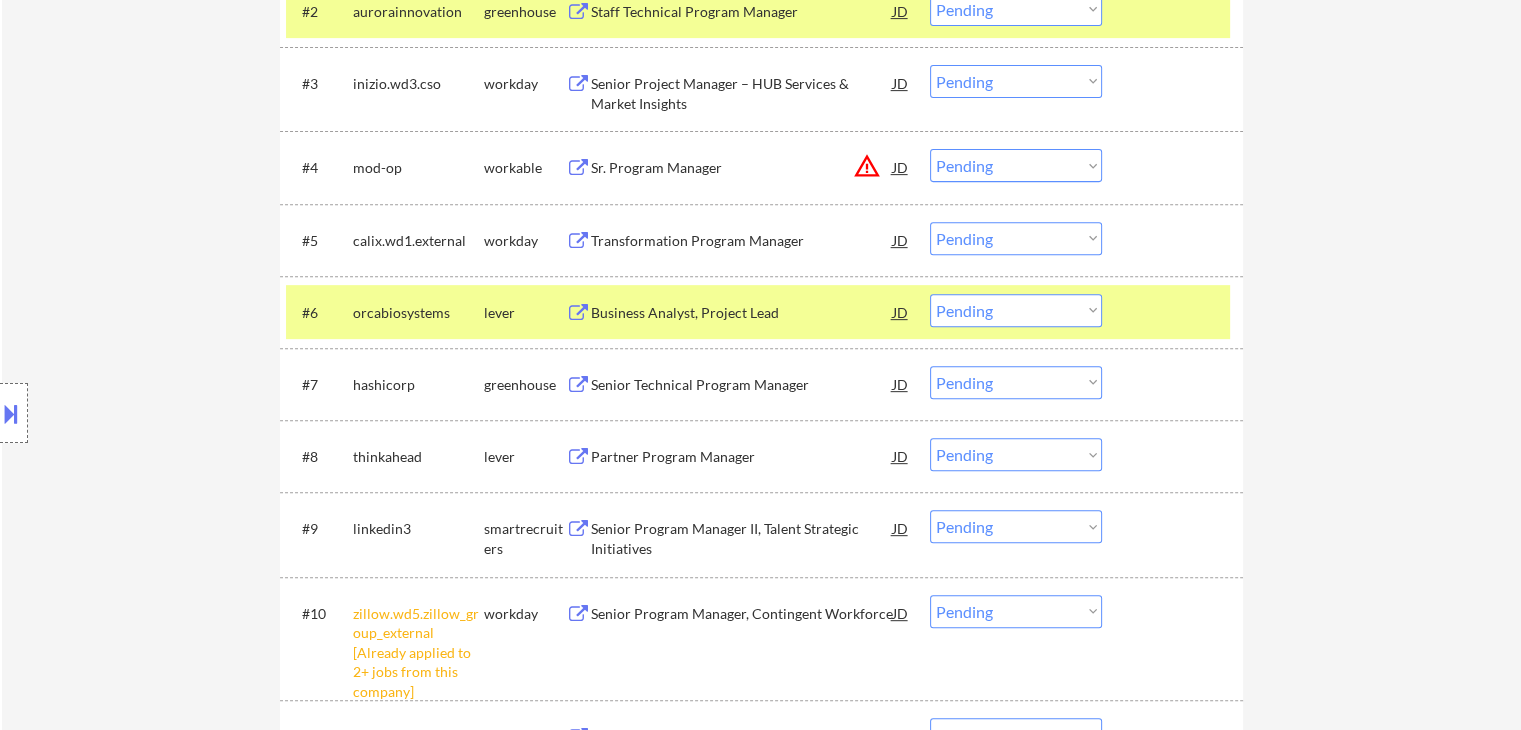scroll, scrollTop: 800, scrollLeft: 0, axis: vertical 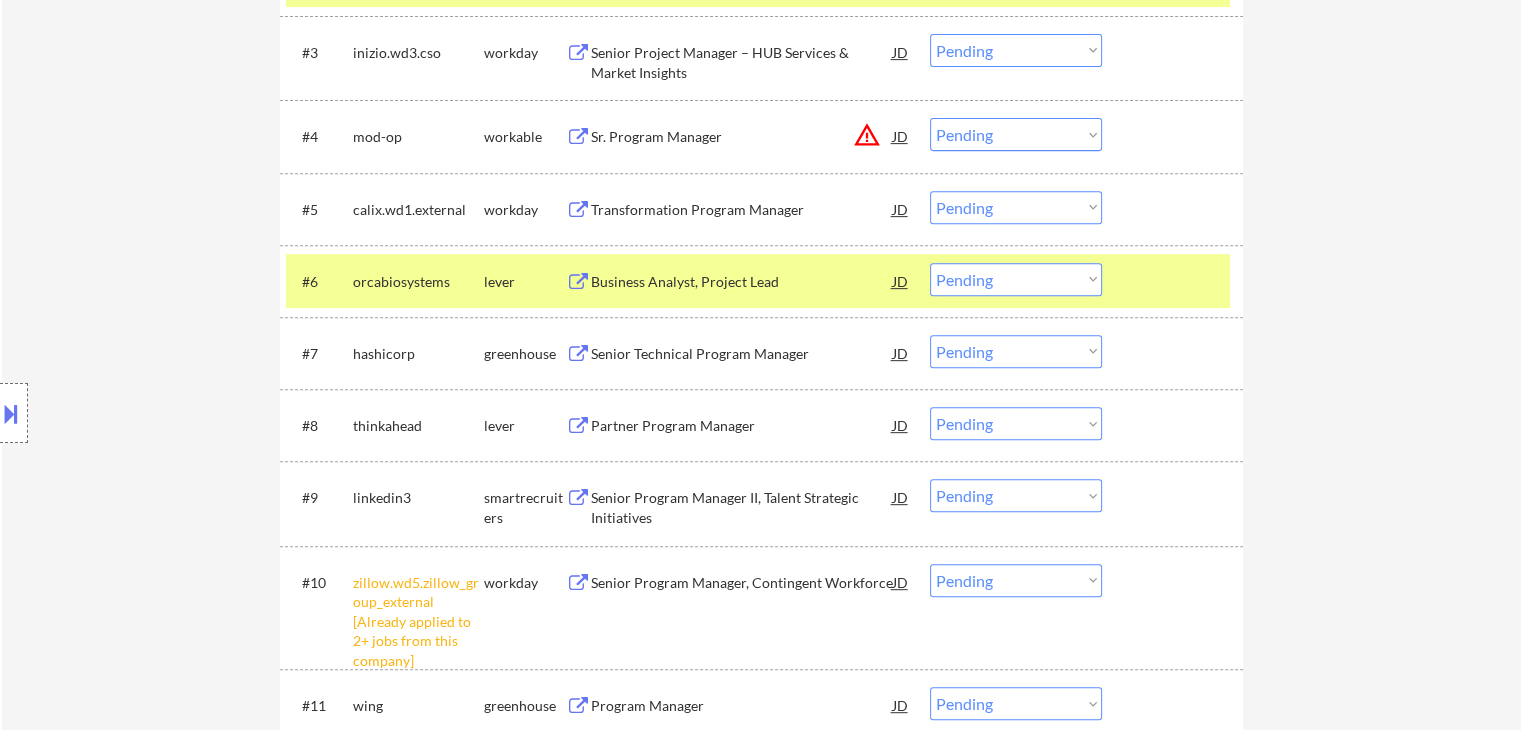 click on "Senior Technical Program Manager" at bounding box center [742, 354] 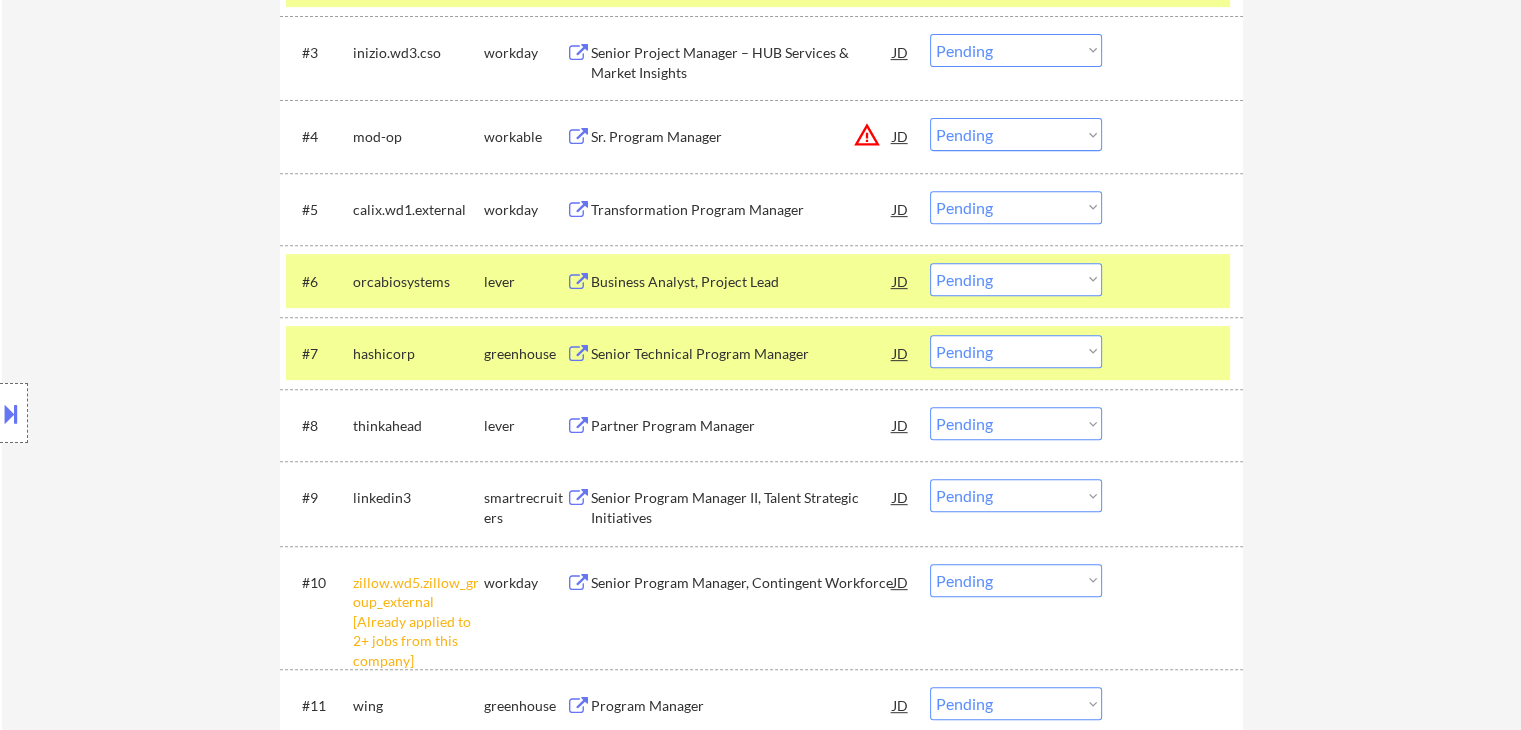 drag, startPoint x: 624, startPoint y: 425, endPoint x: 613, endPoint y: 409, distance: 19.416489 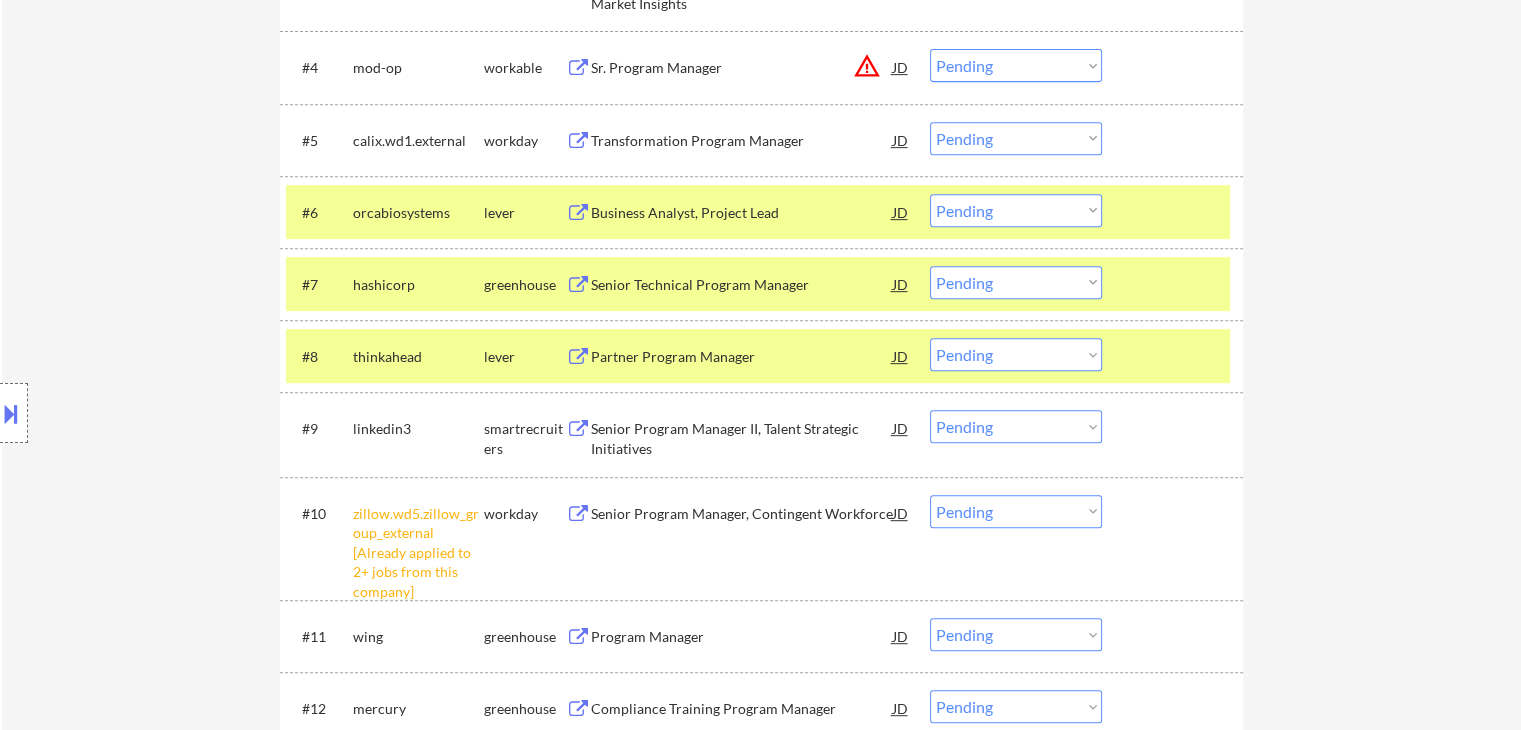 scroll, scrollTop: 900, scrollLeft: 0, axis: vertical 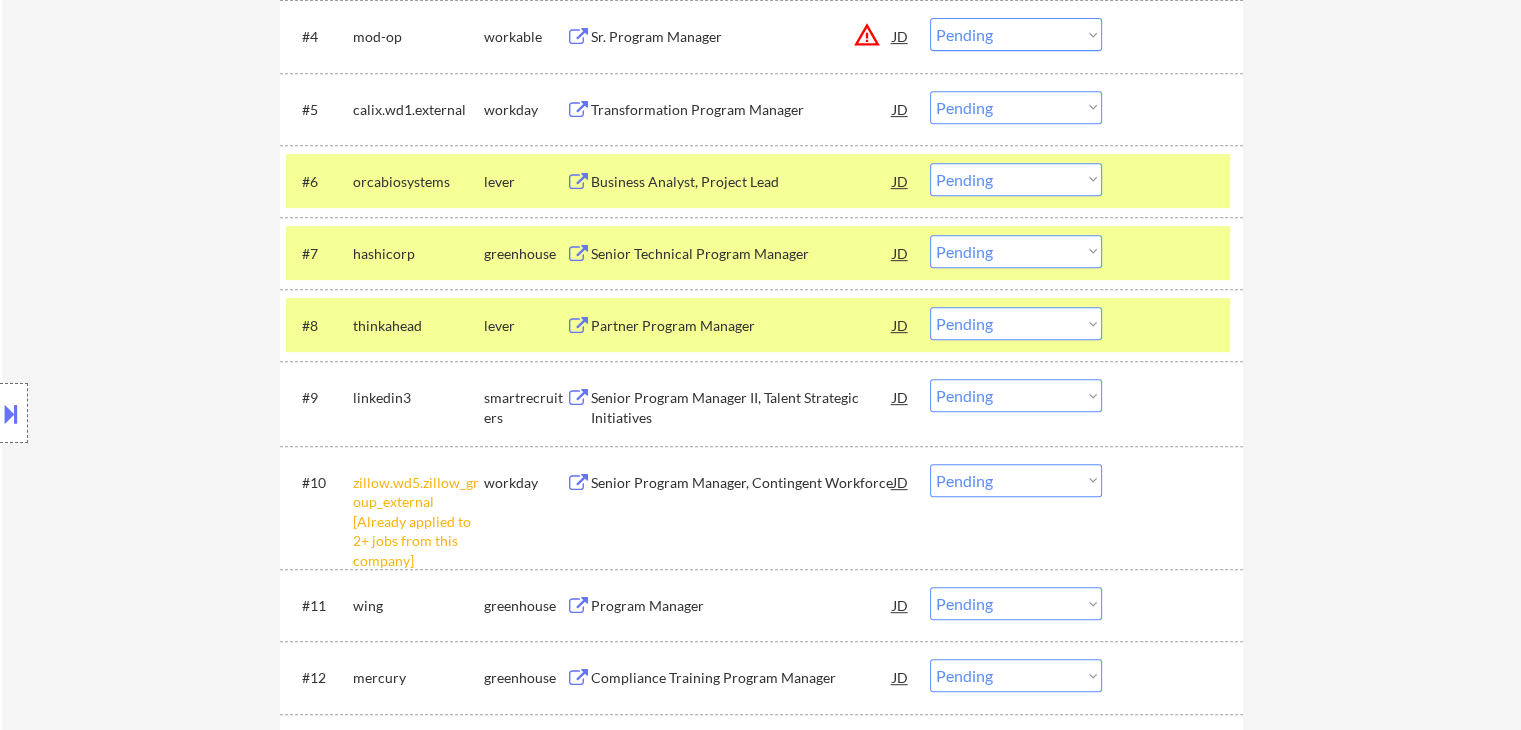 drag, startPoint x: 652, startPoint y: 609, endPoint x: 638, endPoint y: 609, distance: 14 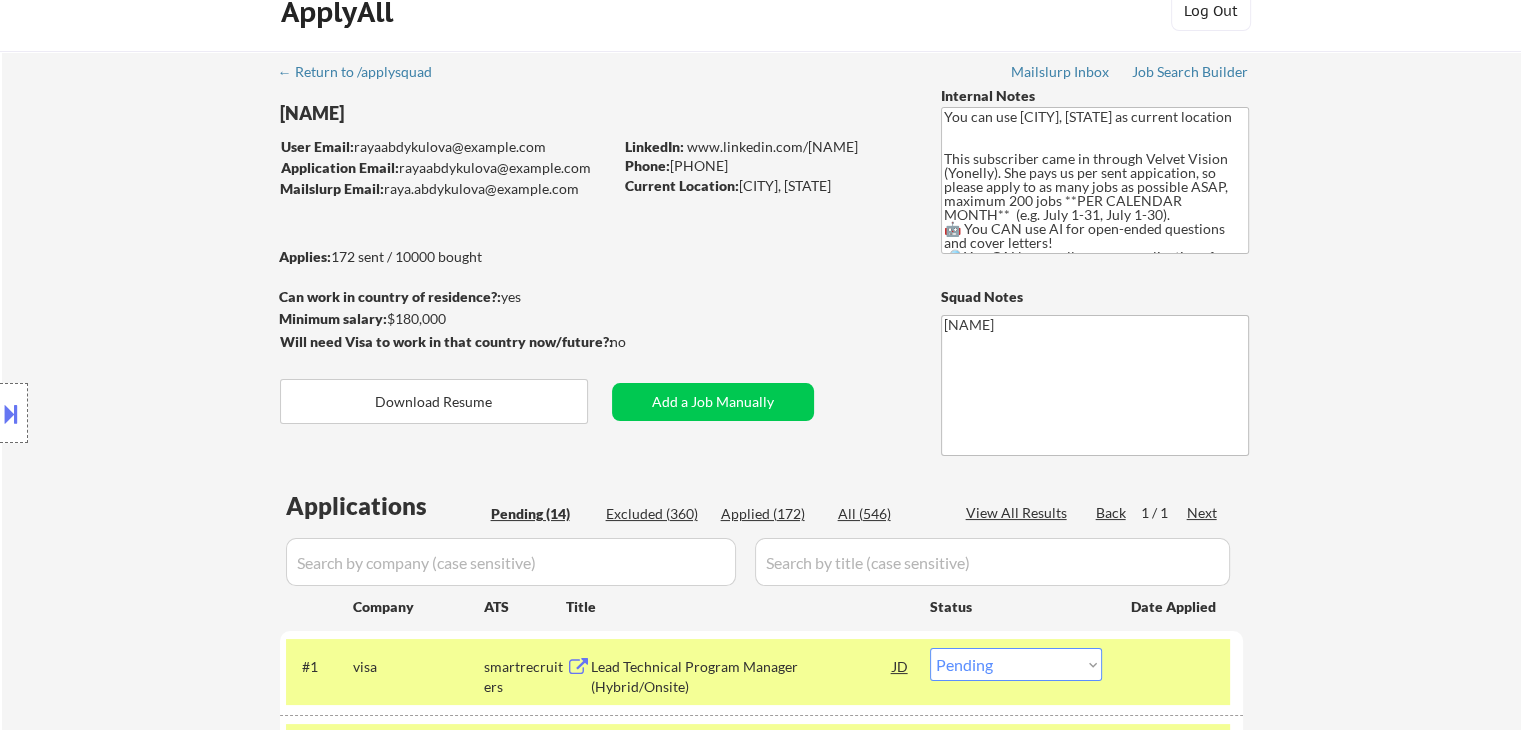 scroll, scrollTop: 0, scrollLeft: 0, axis: both 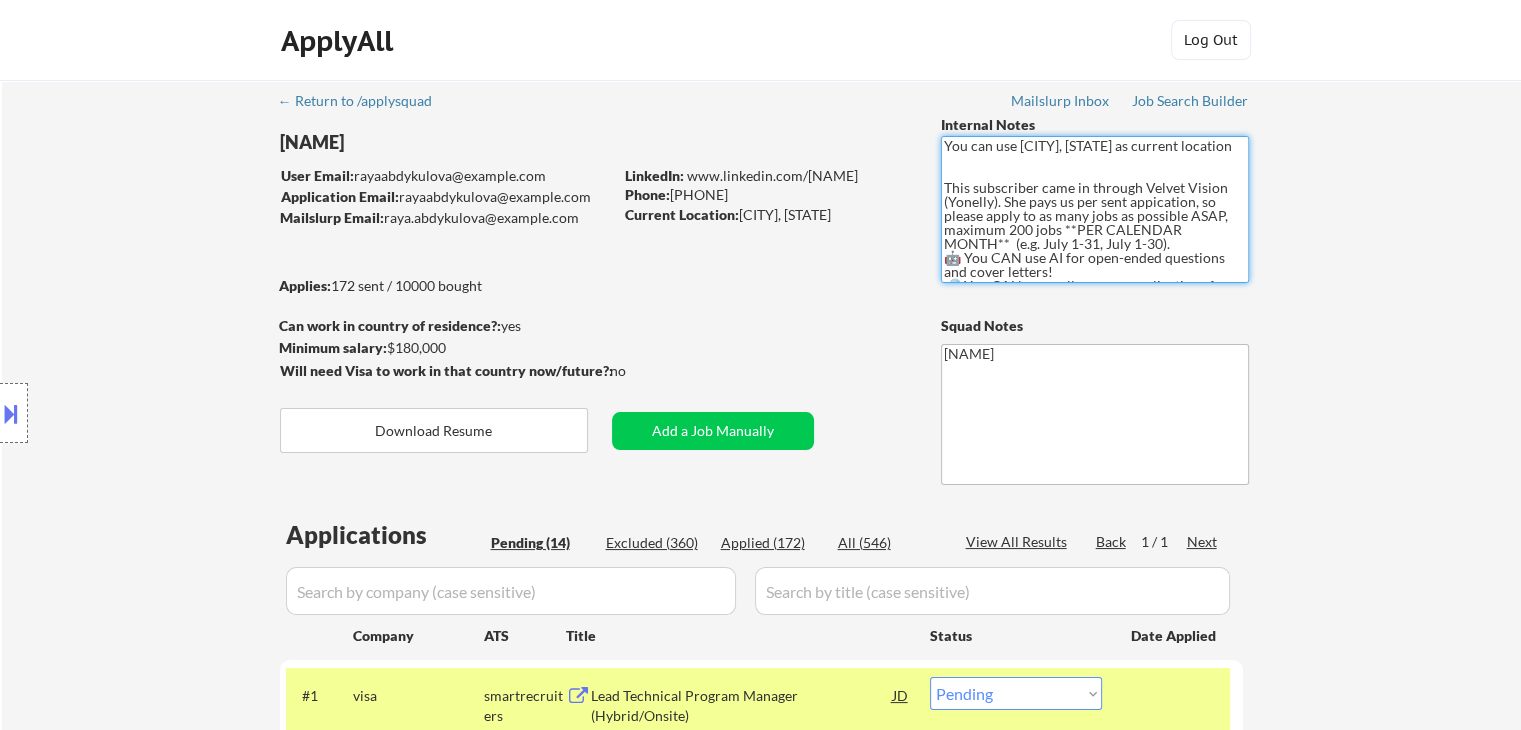click on "You can use [CITY], [STATE] as current location
This subscriber came in through Velvet Vision (Yonelly). She pays us per sent appication, so please apply to as many jobs as possible ASAP, maximum 200 jobs **PER CALENDAR MONTH**  (e.g. July 1-31, July 1-30).
🤖 You CAN use AI for open-ended questions and cover letters!
🔎 You CAN manually source applications for this customer (low priority)" at bounding box center [1095, 209] 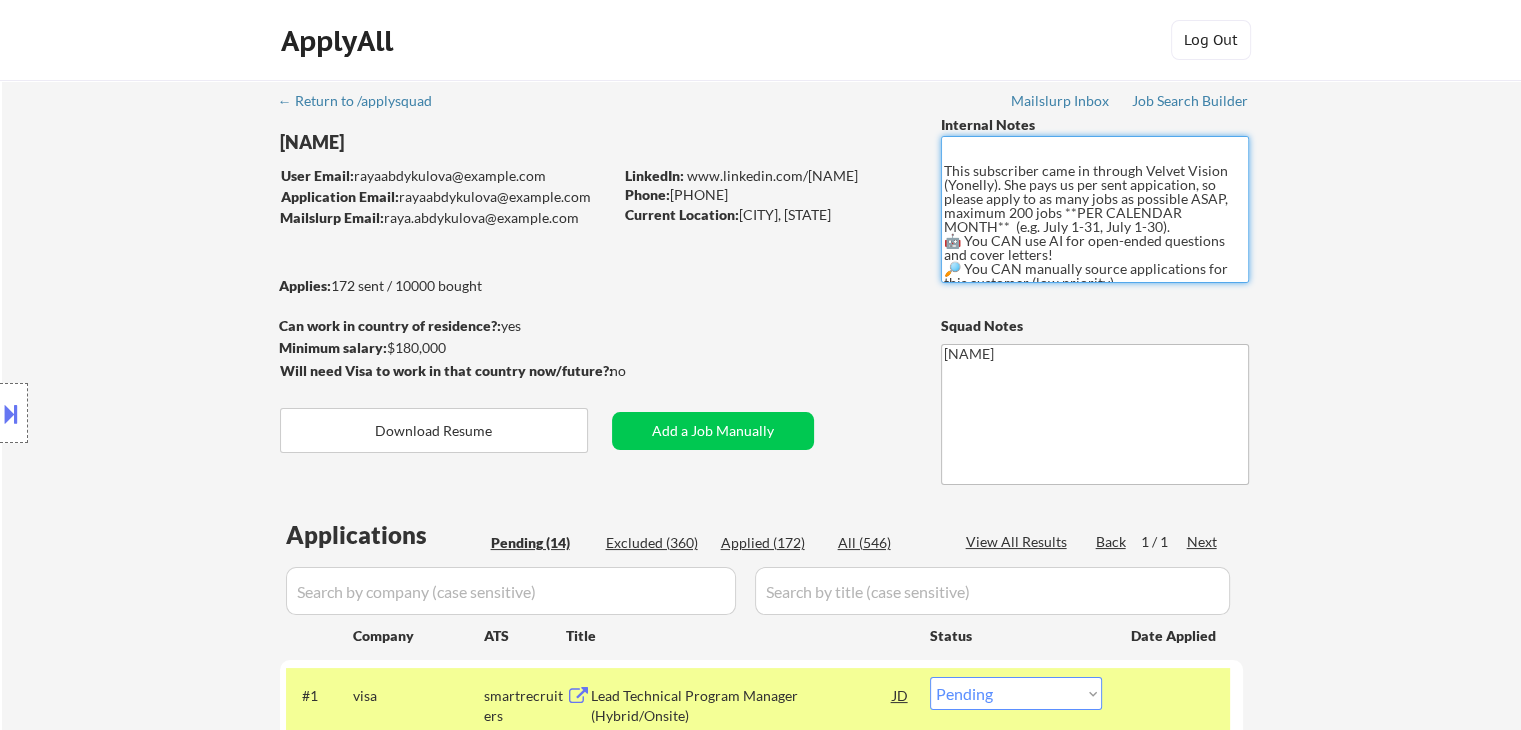 scroll, scrollTop: 26, scrollLeft: 0, axis: vertical 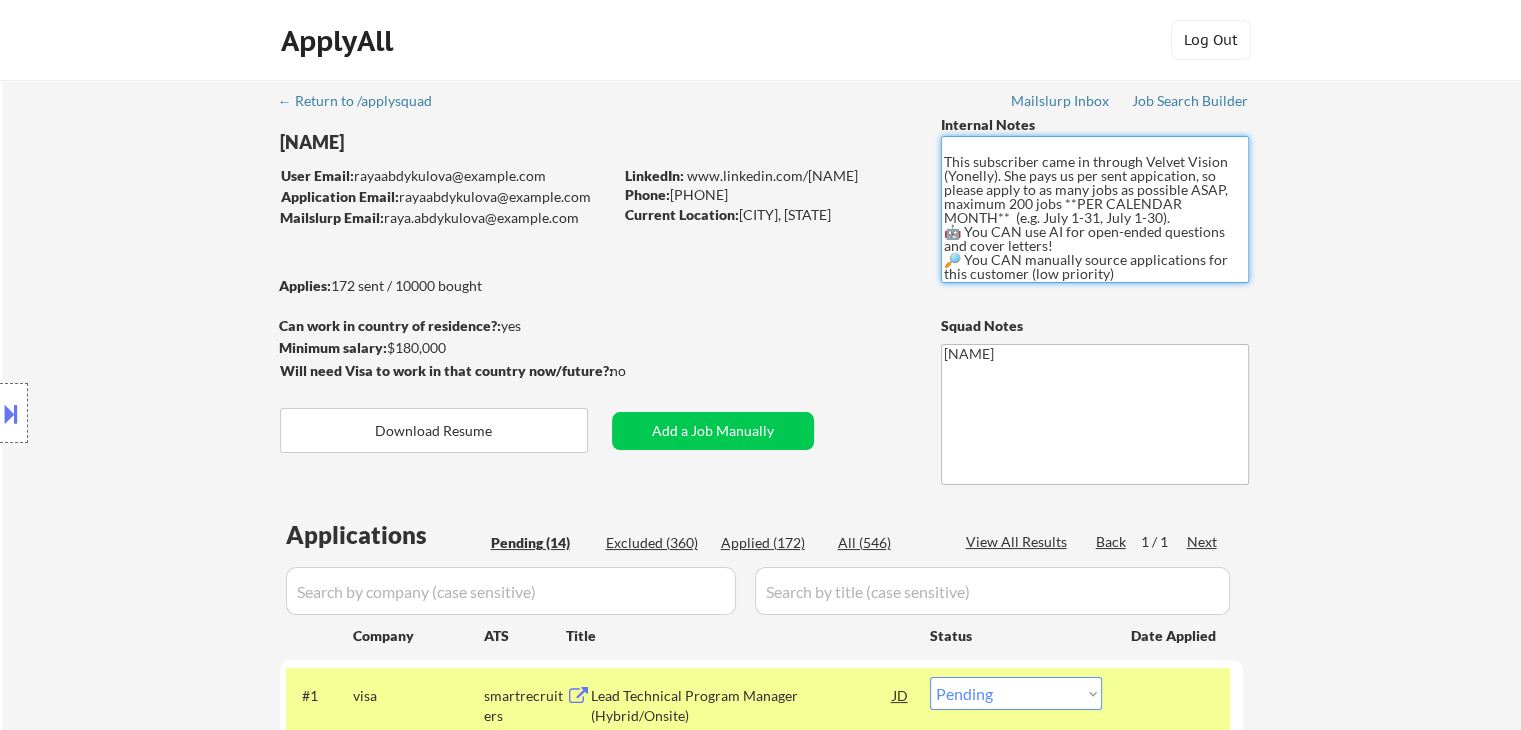 drag, startPoint x: 1124, startPoint y: 274, endPoint x: 978, endPoint y: 273, distance: 146.00342 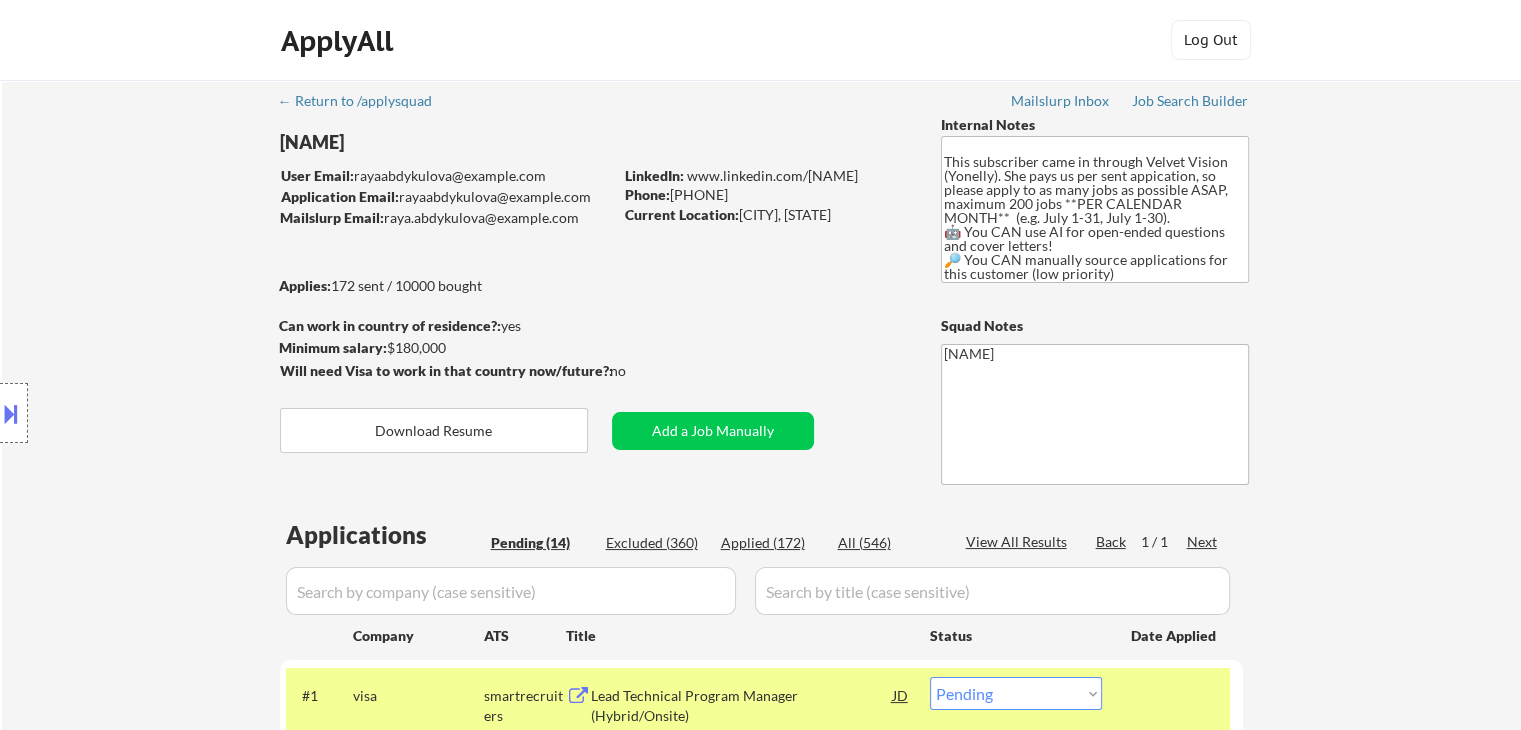 click at bounding box center [11, 413] 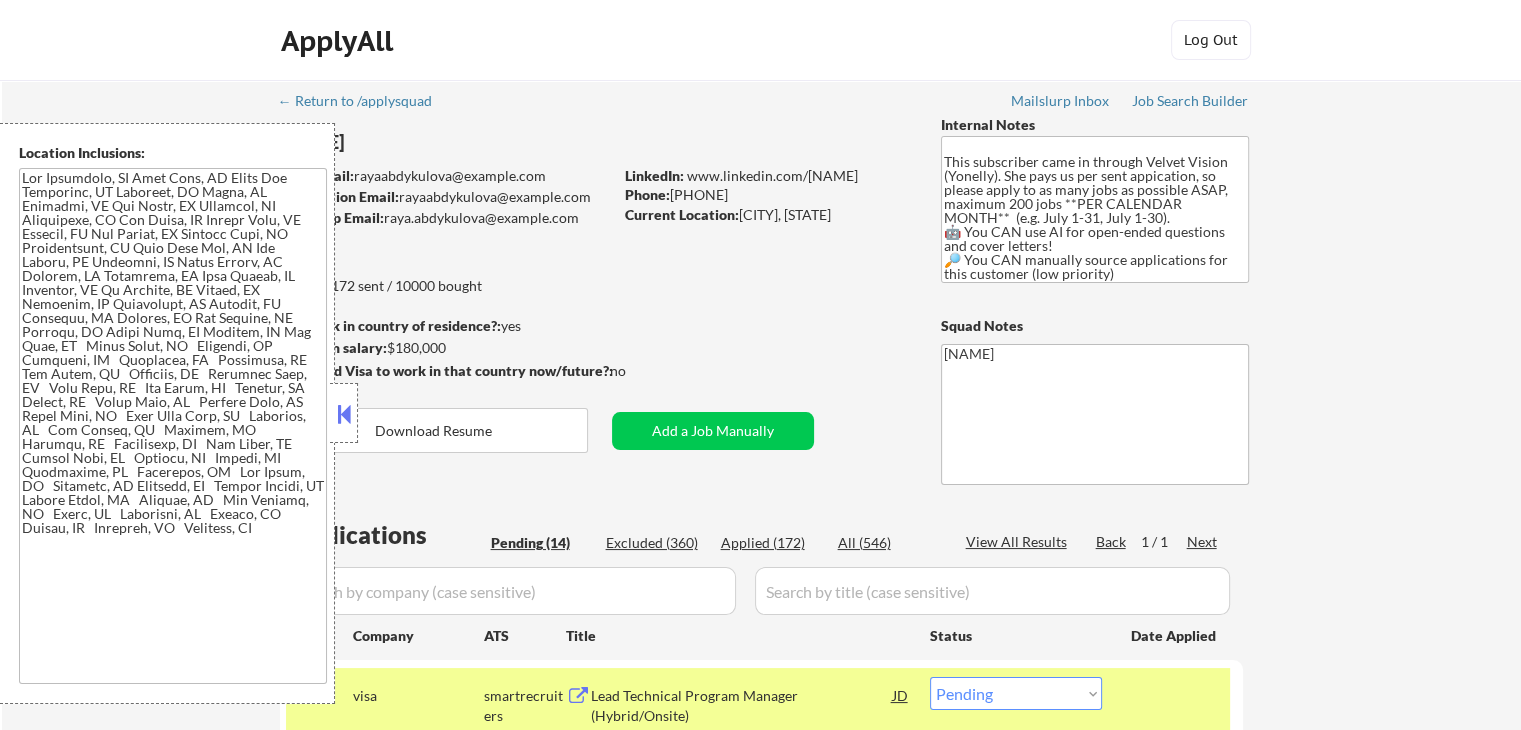 drag, startPoint x: 340, startPoint y: 411, endPoint x: 363, endPoint y: 379, distance: 39.40812 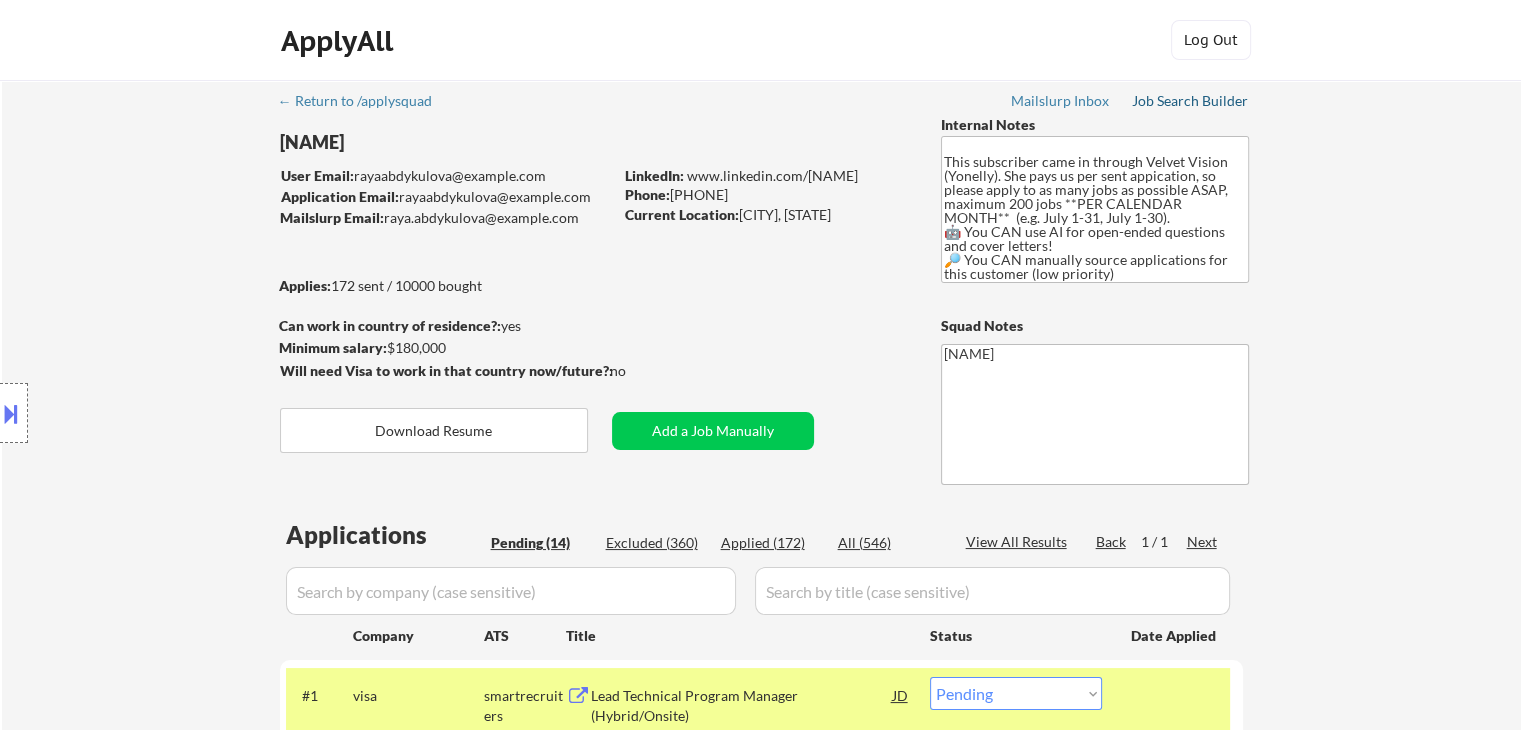 click on "Job Search Builder" at bounding box center [1190, 101] 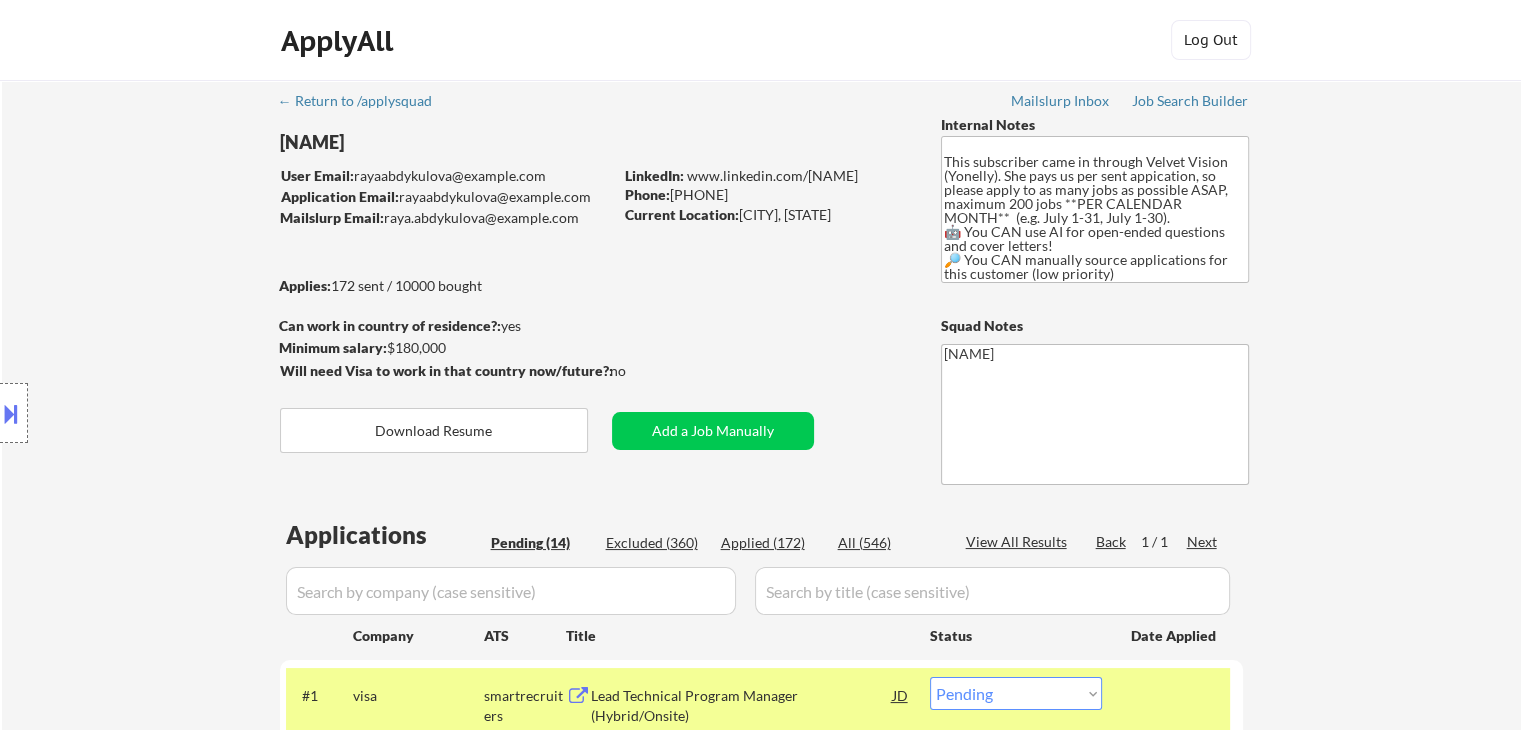 click at bounding box center (11, 413) 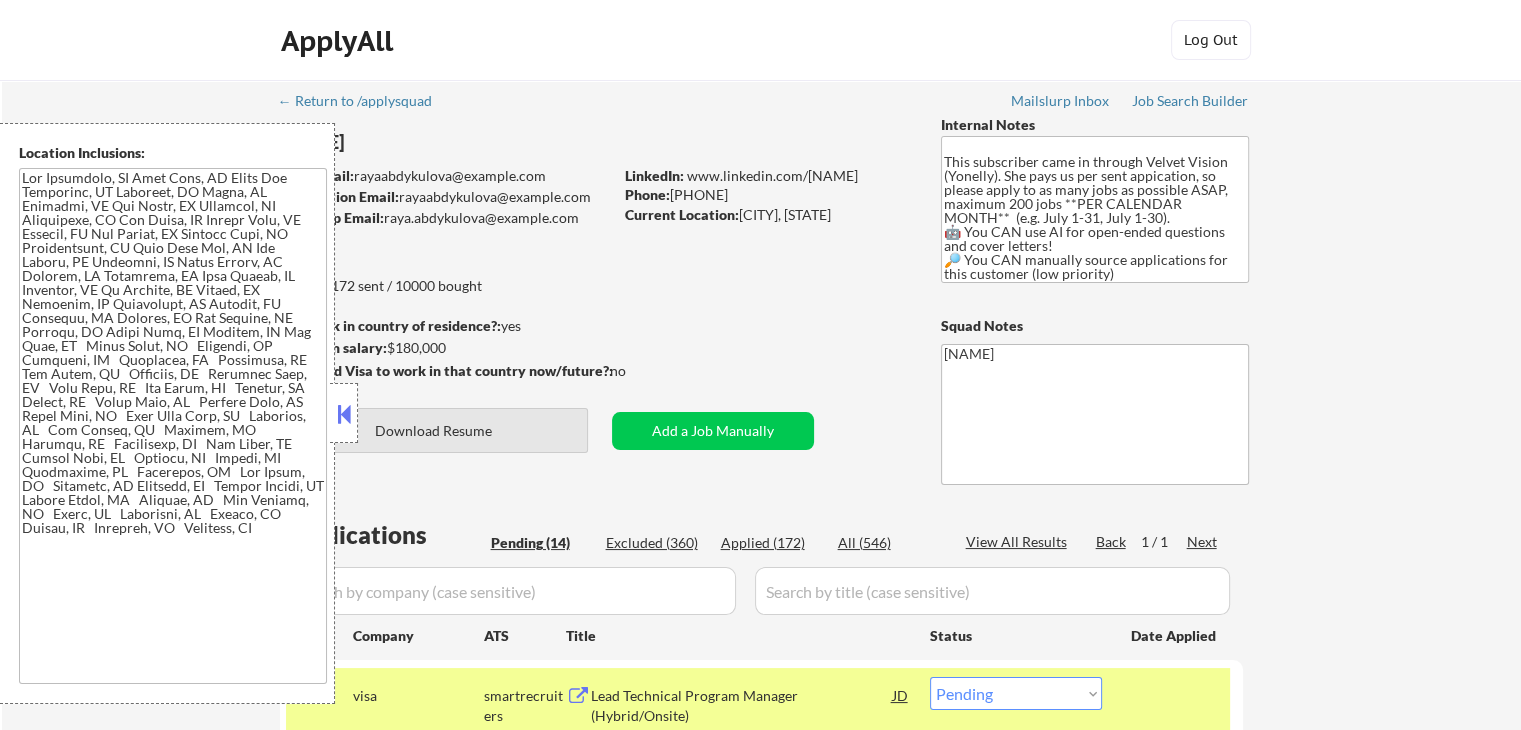 click at bounding box center [344, 413] 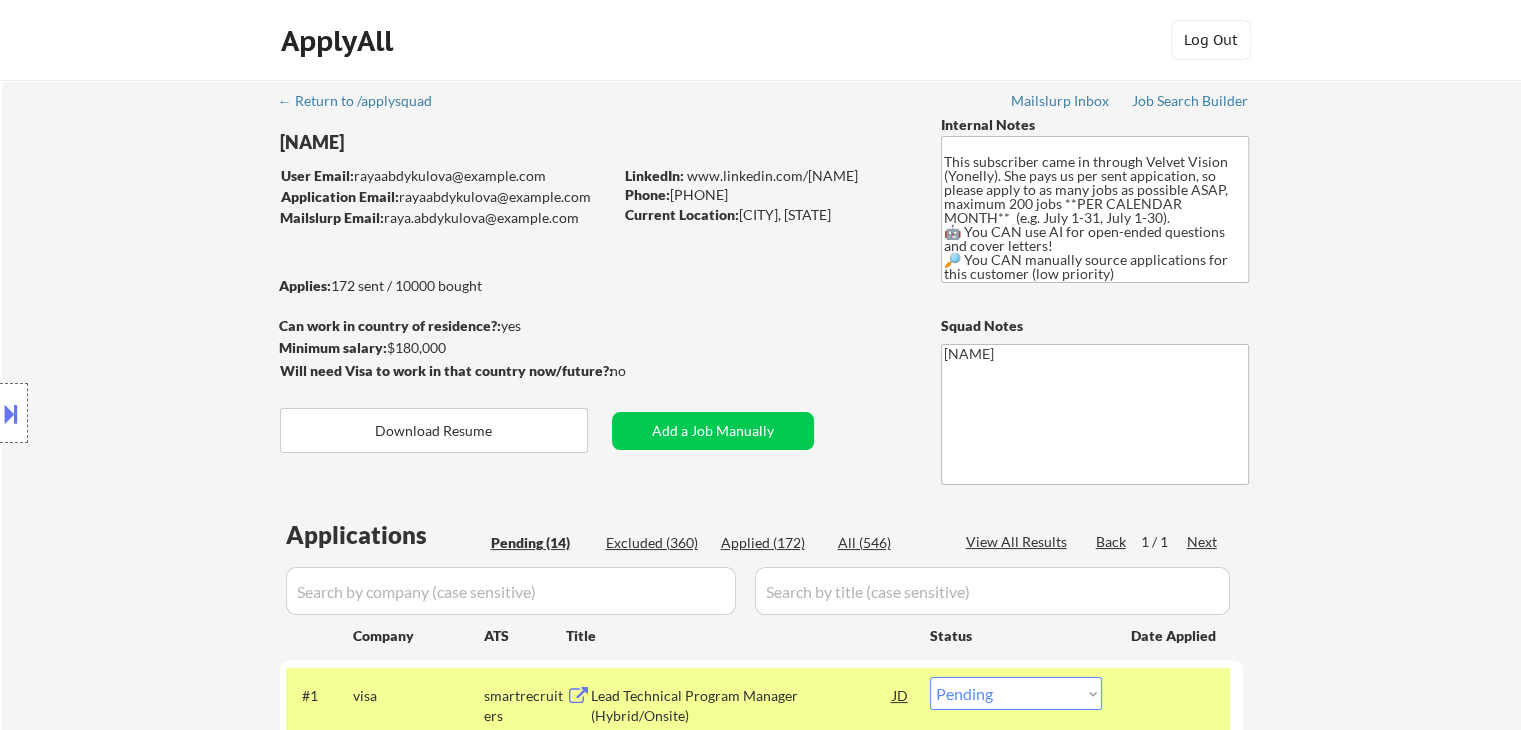 scroll, scrollTop: 400, scrollLeft: 0, axis: vertical 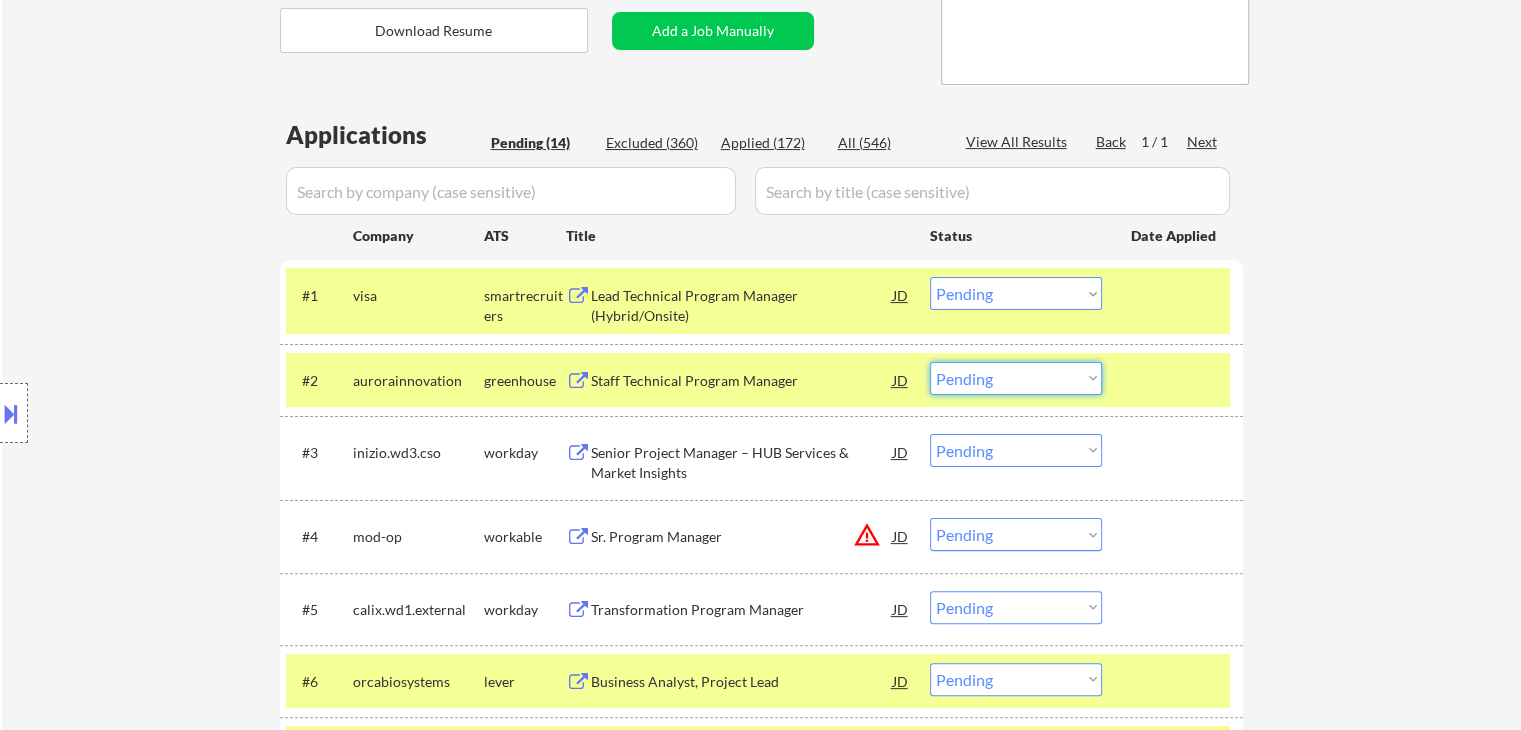 click on "Choose an option... Pending Applied Excluded (Questions) Excluded (Expired) Excluded (Location) Excluded (Bad Match) Excluded (Blocklist) Excluded (Salary) Excluded (Other)" at bounding box center [1016, 378] 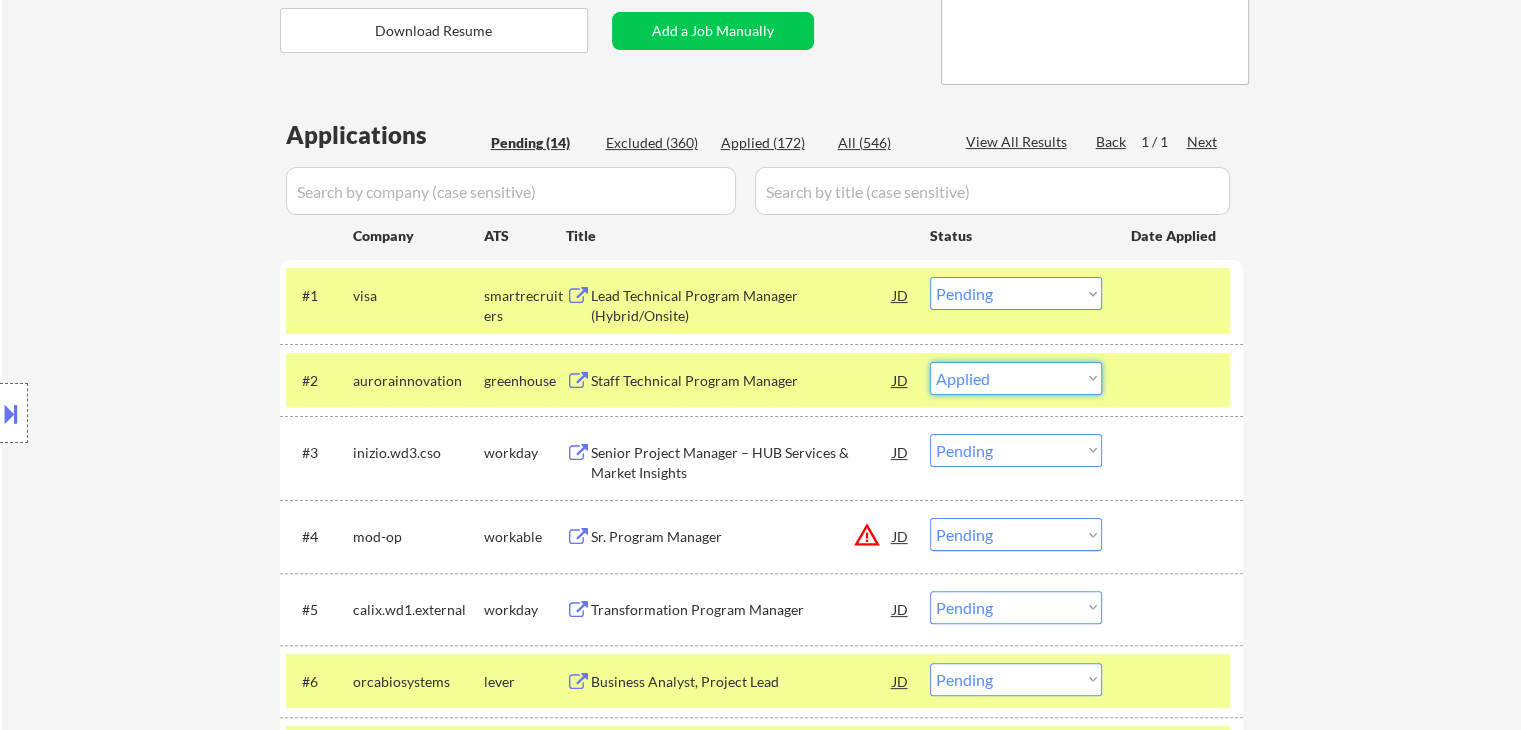 click on "Choose an option... Pending Applied Excluded (Questions) Excluded (Expired) Excluded (Location) Excluded (Bad Match) Excluded (Blocklist) Excluded (Salary) Excluded (Other)" at bounding box center (1016, 378) 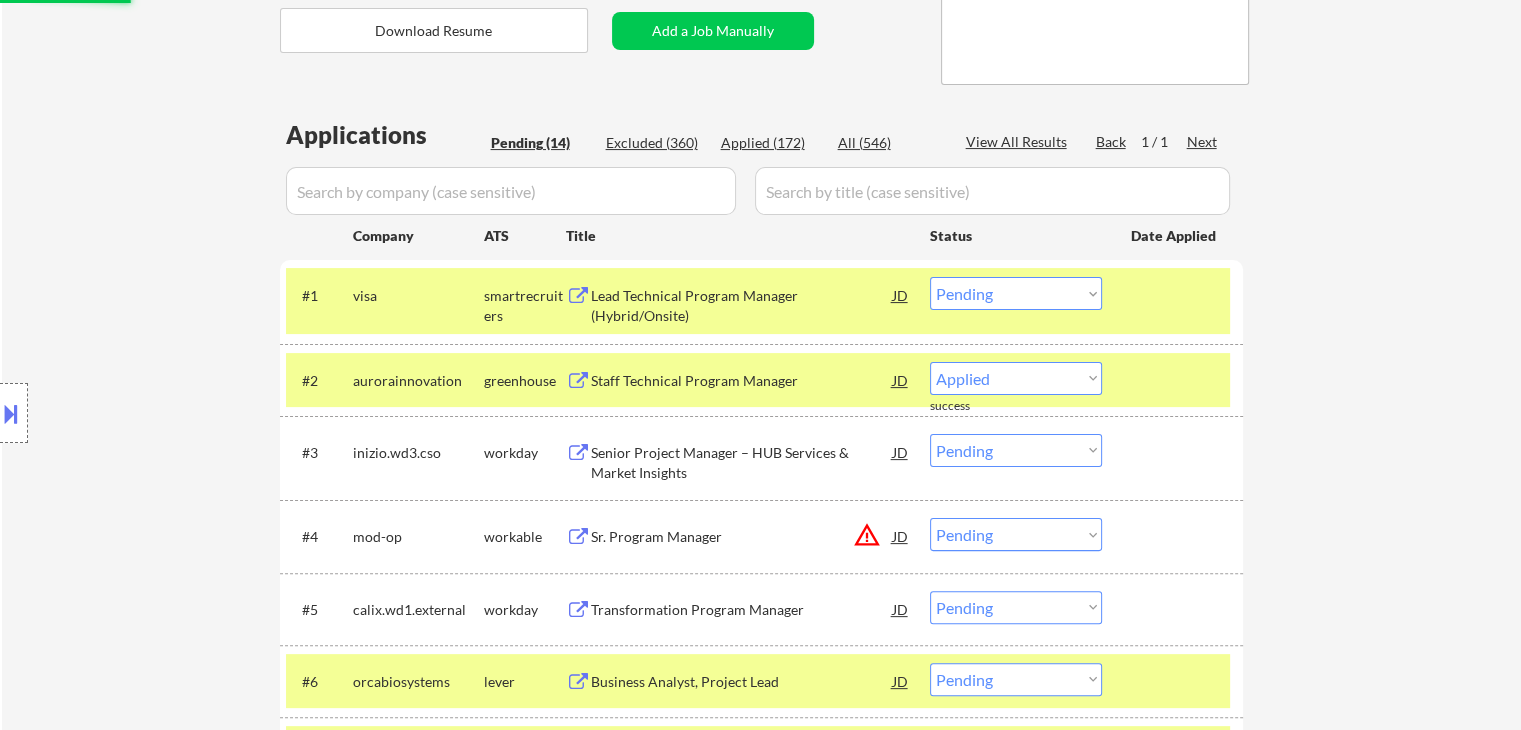 select on ""pending"" 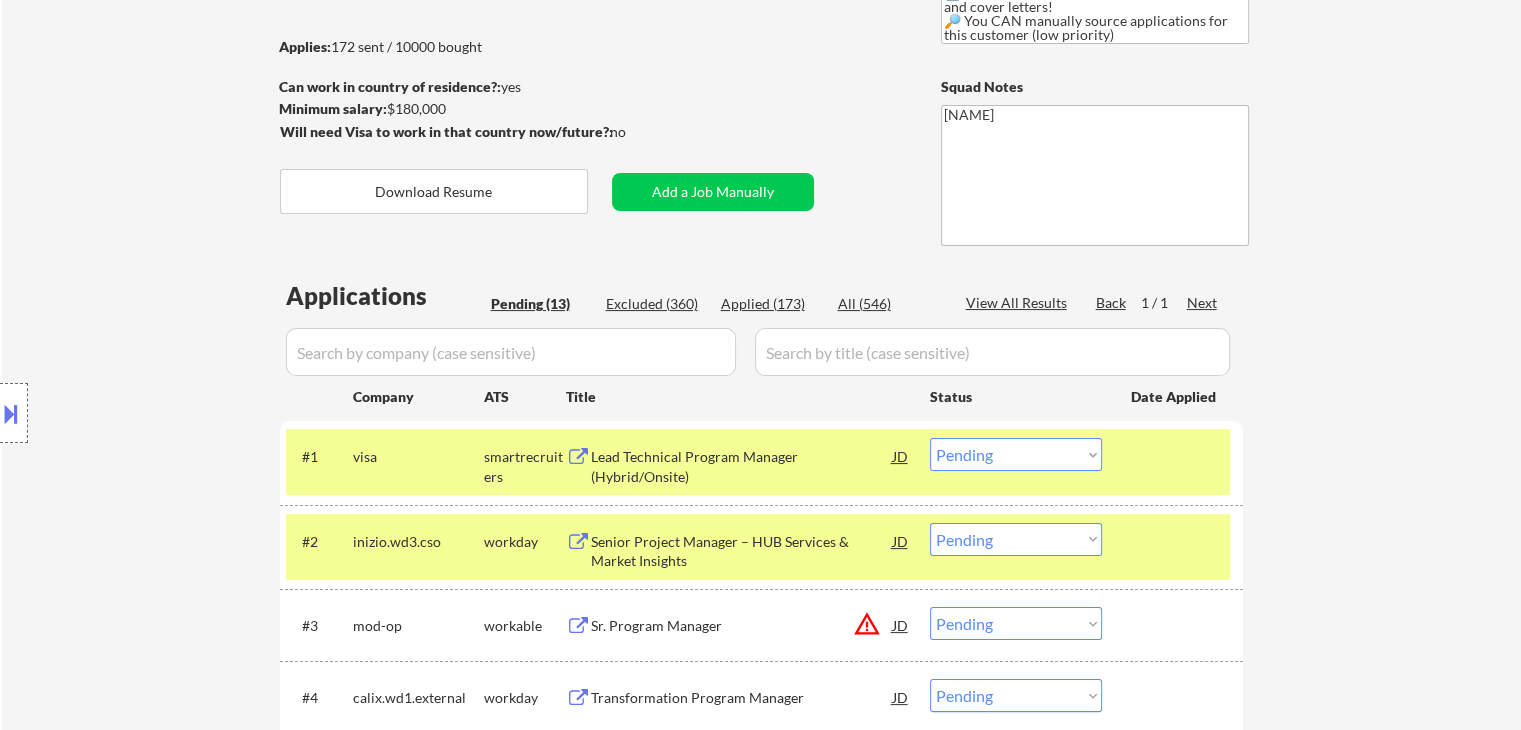 scroll, scrollTop: 305, scrollLeft: 0, axis: vertical 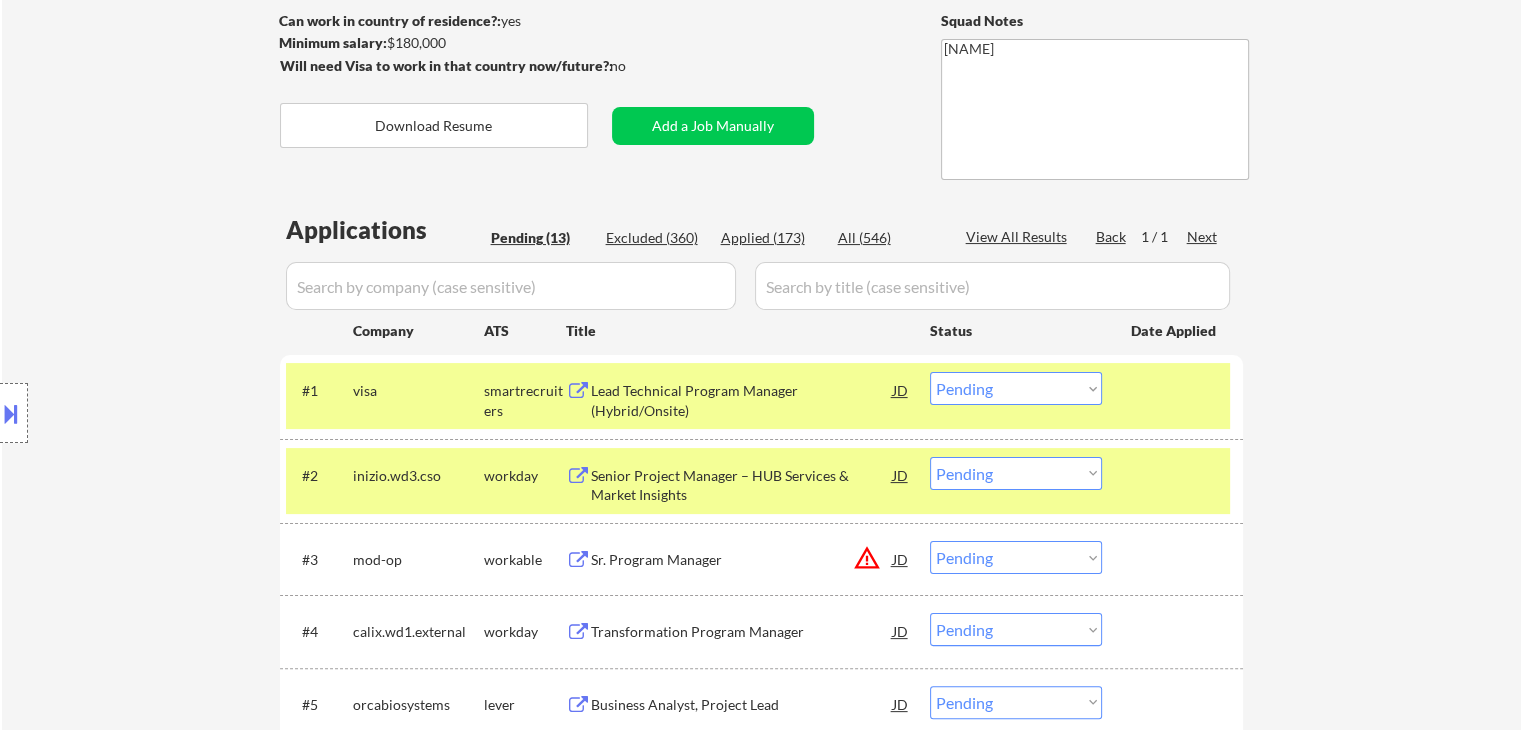 click on "Choose an option... Pending Applied Excluded (Questions) Excluded (Expired) Excluded (Location) Excluded (Bad Match) Excluded (Blocklist) Excluded (Salary) Excluded (Other)" at bounding box center [1016, 388] 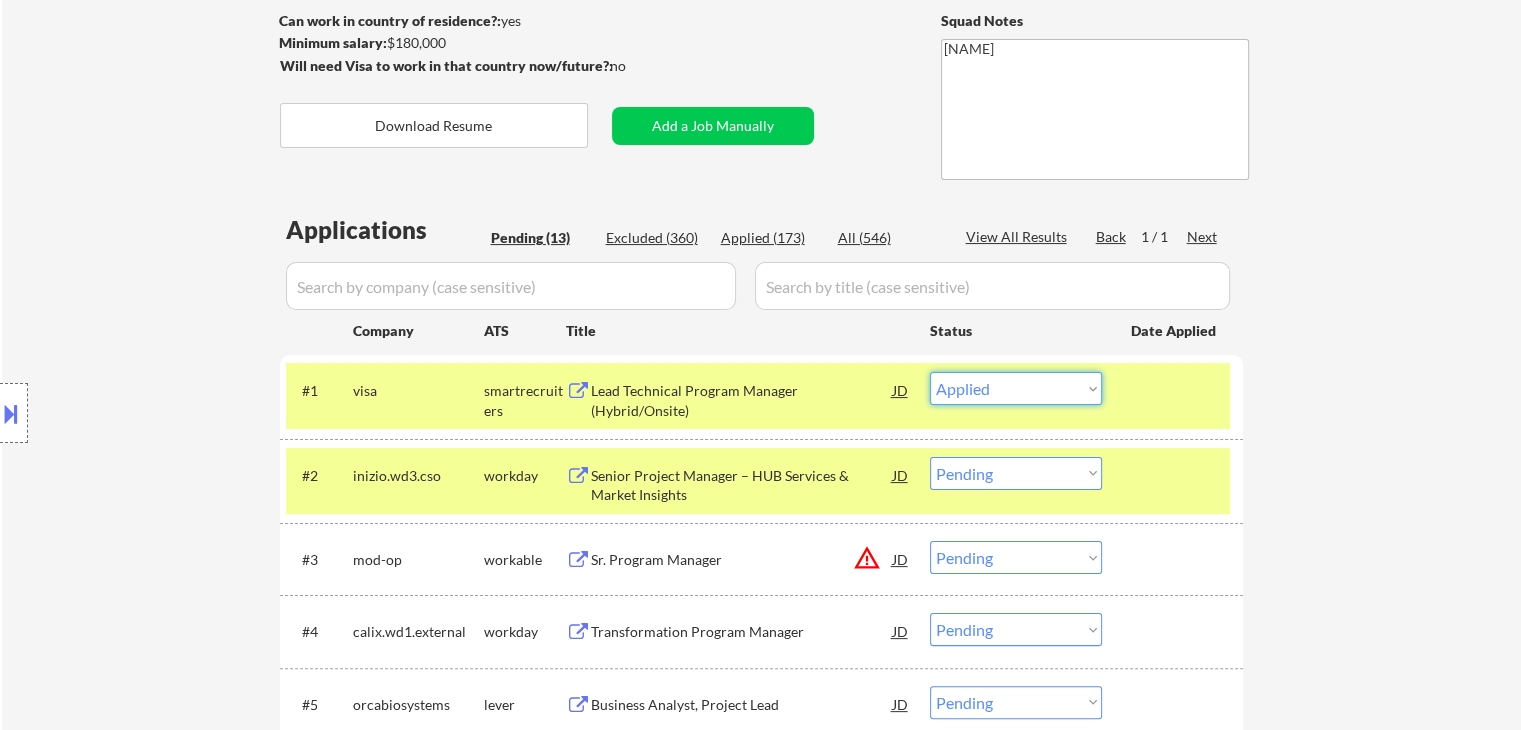 click on "Choose an option... Pending Applied Excluded (Questions) Excluded (Expired) Excluded (Location) Excluded (Bad Match) Excluded (Blocklist) Excluded (Salary) Excluded (Other)" at bounding box center (1016, 388) 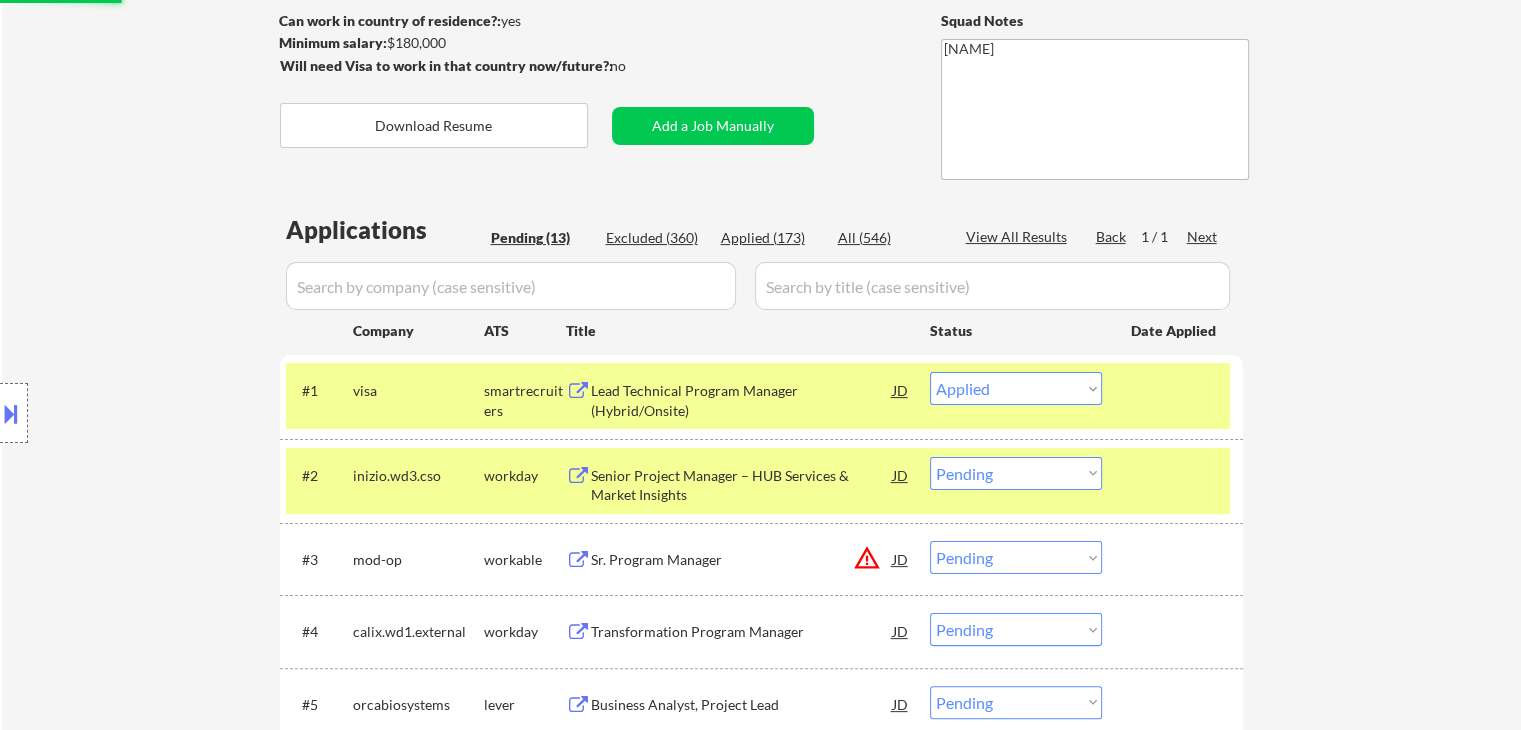 select on ""pending"" 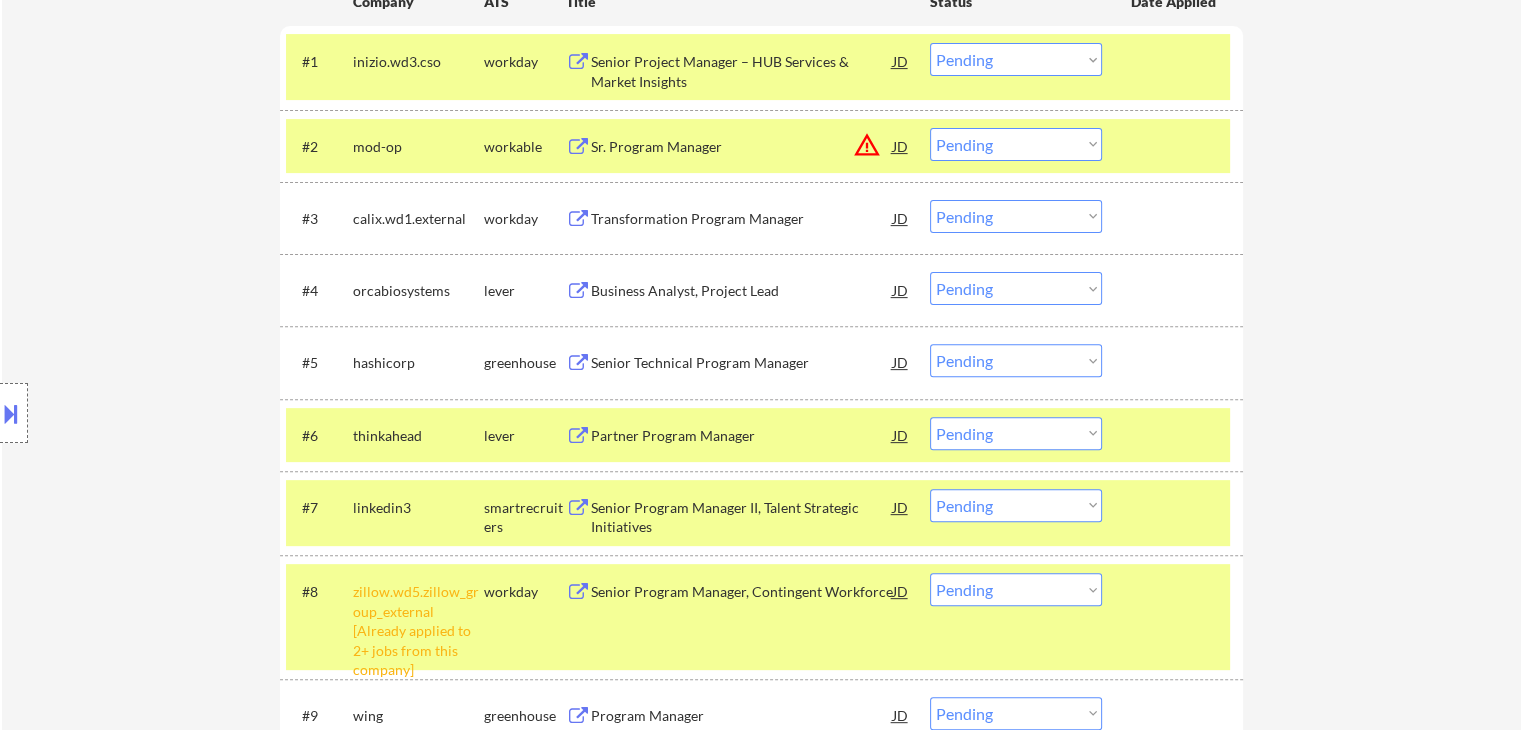 scroll, scrollTop: 705, scrollLeft: 0, axis: vertical 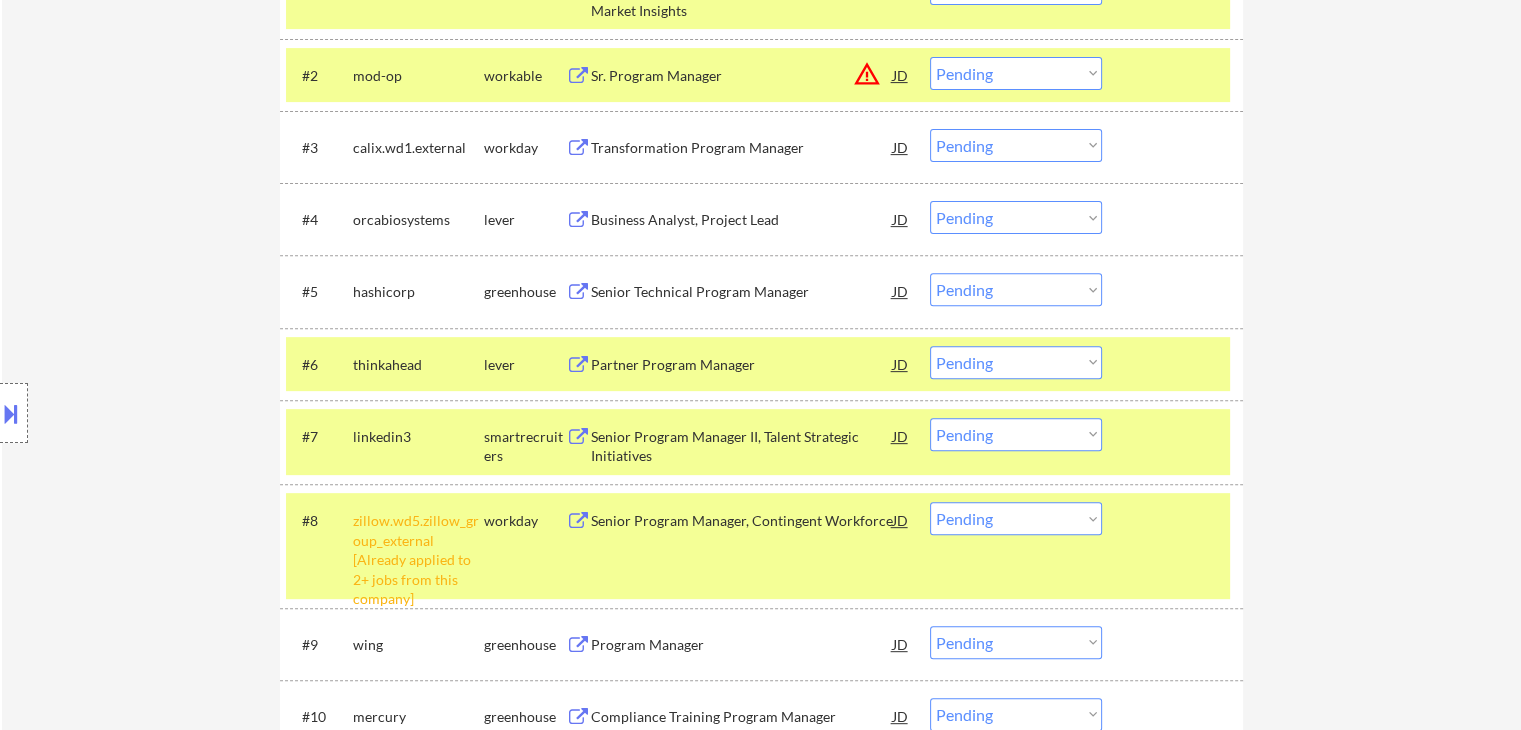 click on "Choose an option... Pending Applied Excluded (Questions) Excluded (Expired) Excluded (Location) Excluded (Bad Match) Excluded (Blocklist) Excluded (Salary) Excluded (Other)" at bounding box center (1016, 217) 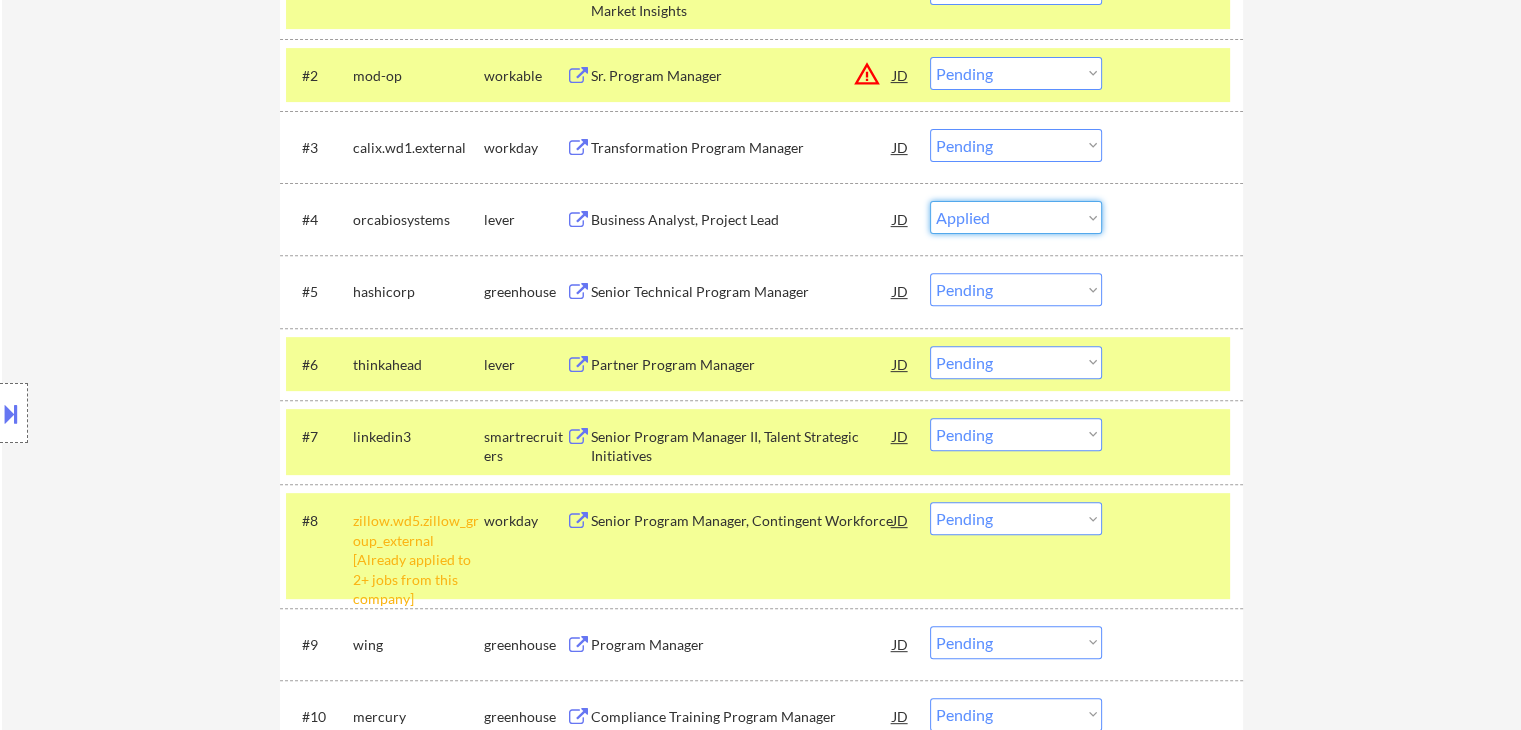 click on "Choose an option... Pending Applied Excluded (Questions) Excluded (Expired) Excluded (Location) Excluded (Bad Match) Excluded (Blocklist) Excluded (Salary) Excluded (Other)" at bounding box center (1016, 217) 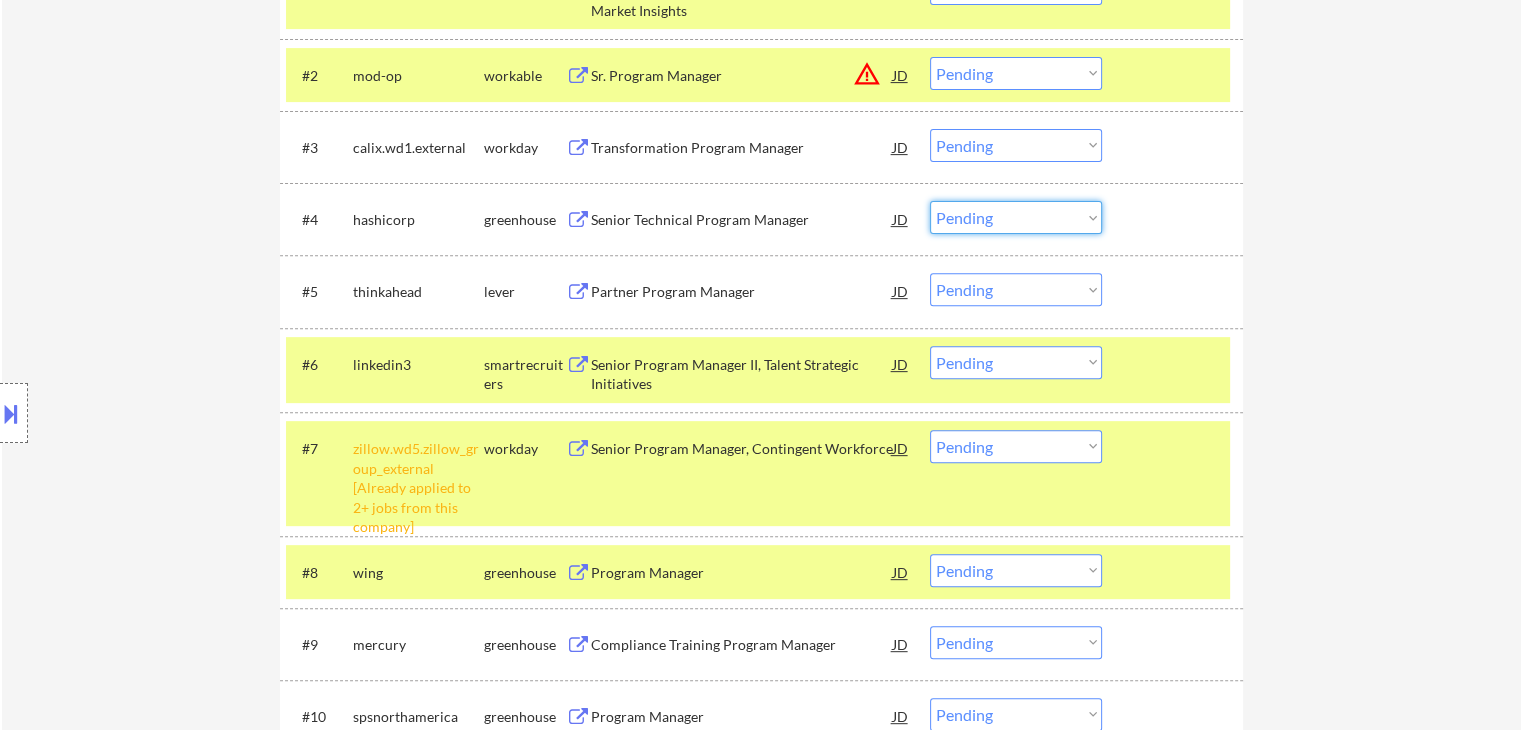 drag, startPoint x: 1057, startPoint y: 221, endPoint x: 1008, endPoint y: 221, distance: 49 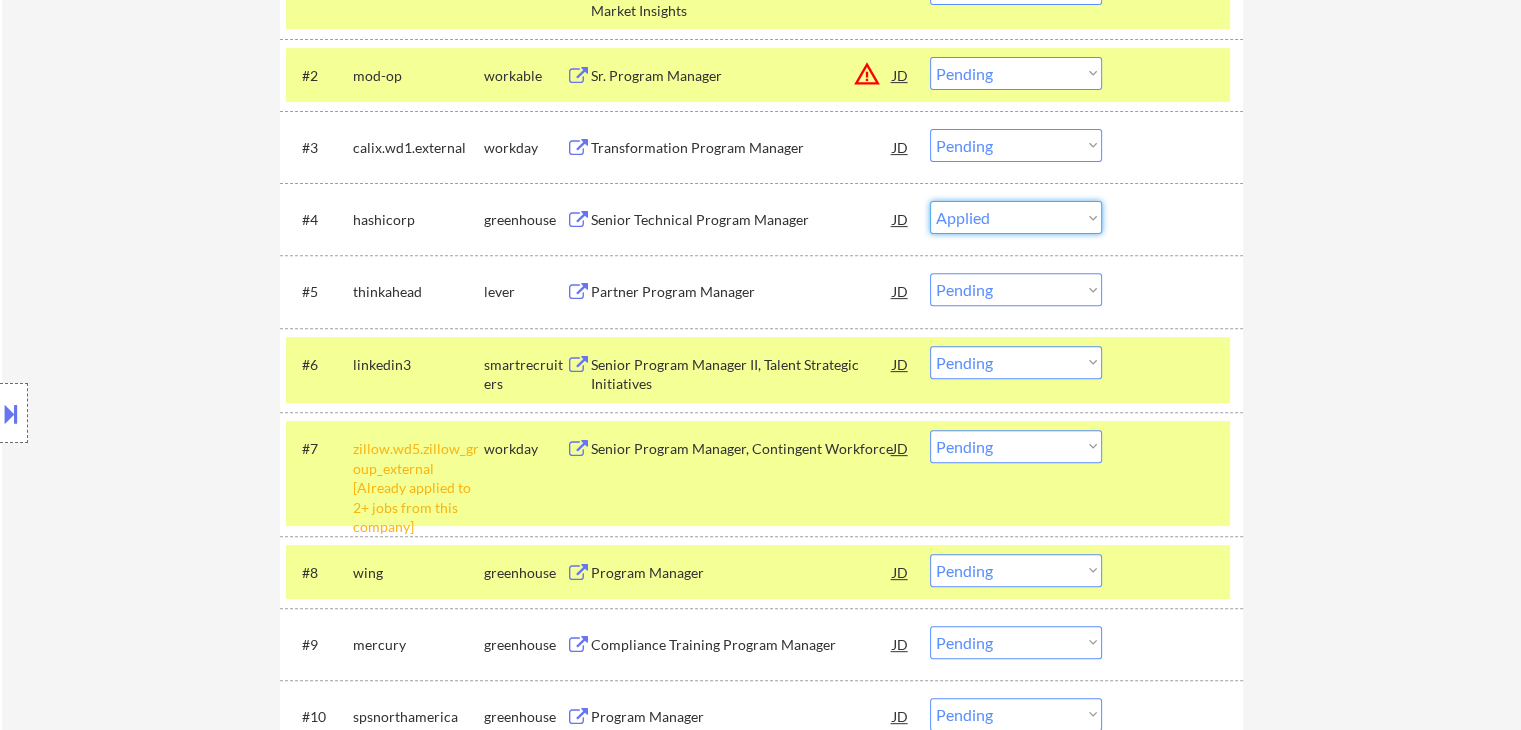 click on "Choose an option... Pending Applied Excluded (Questions) Excluded (Expired) Excluded (Location) Excluded (Bad Match) Excluded (Blocklist) Excluded (Salary) Excluded (Other)" at bounding box center (1016, 217) 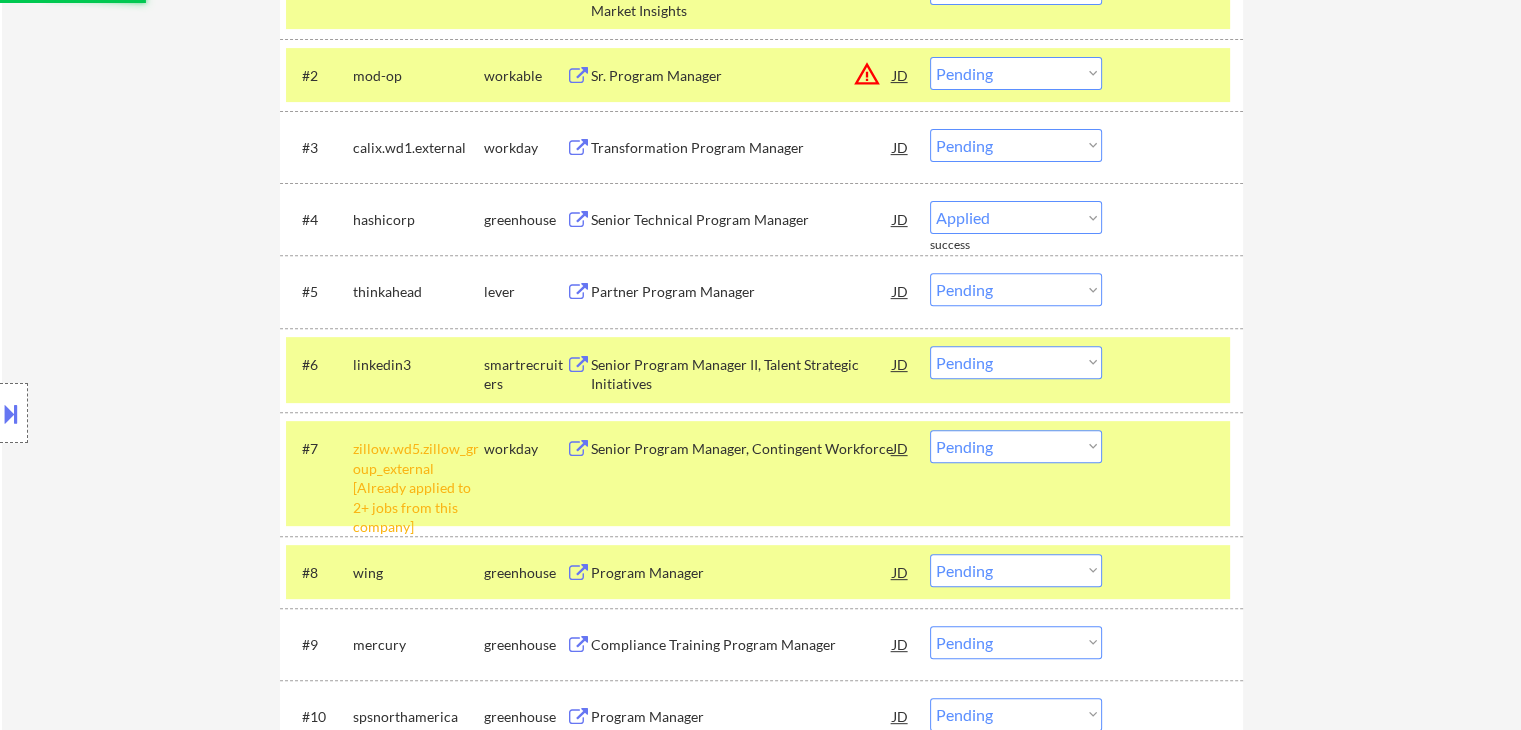 select on ""pending"" 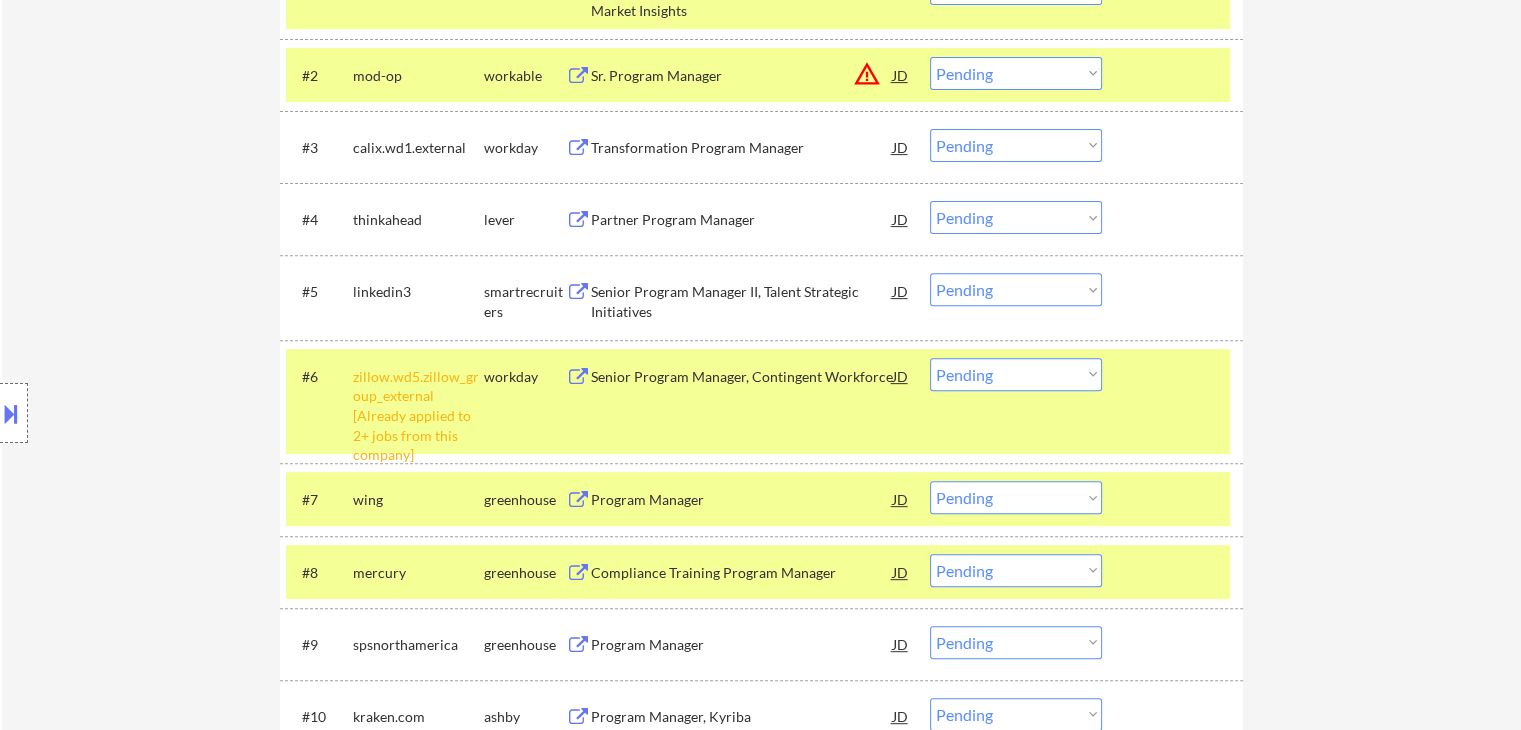 click on "Choose an option... Pending Applied Excluded (Questions) Excluded (Expired) Excluded (Location) Excluded (Bad Match) Excluded (Blocklist) Excluded (Salary) Excluded (Other)" at bounding box center [1016, 497] 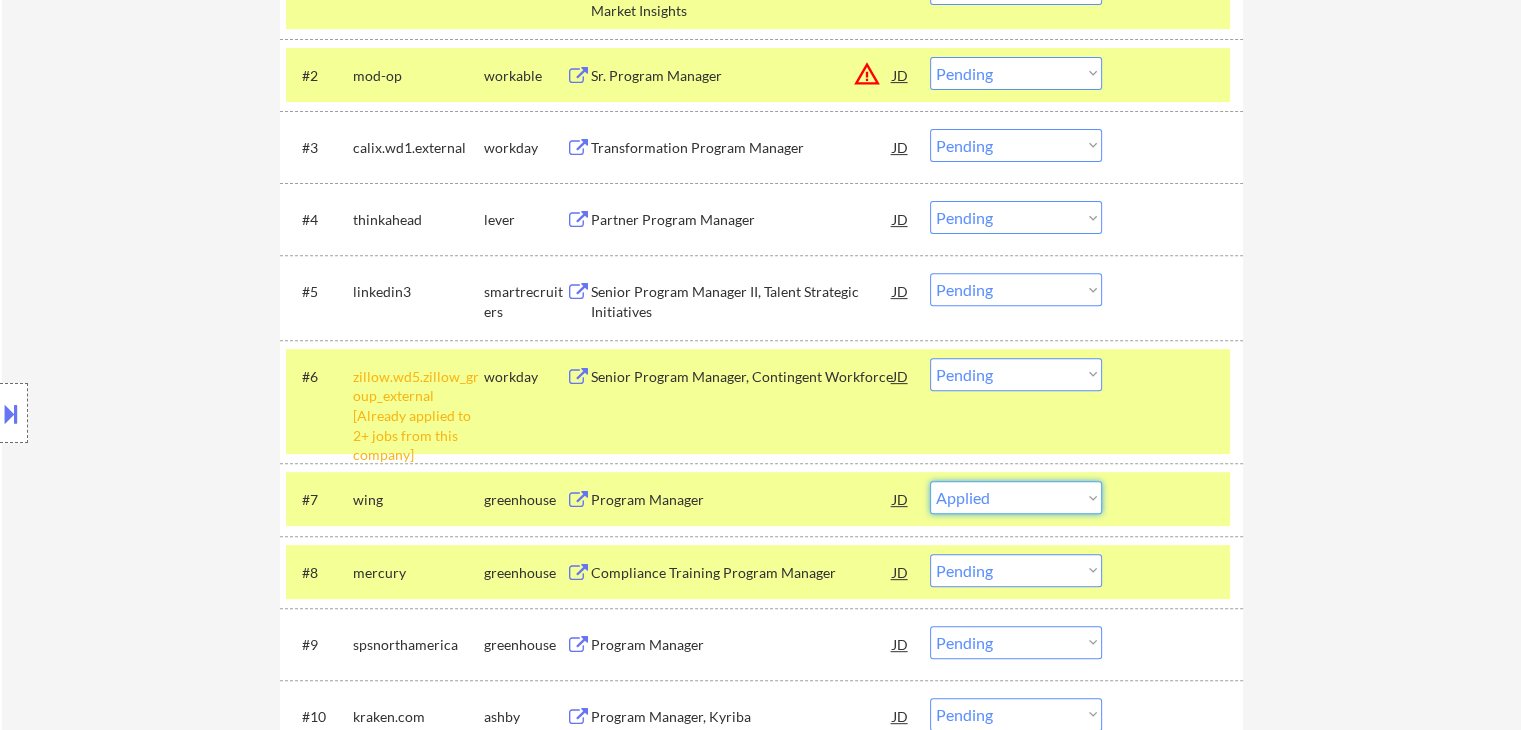 click on "Choose an option... Pending Applied Excluded (Questions) Excluded (Expired) Excluded (Location) Excluded (Bad Match) Excluded (Blocklist) Excluded (Salary) Excluded (Other)" at bounding box center (1016, 497) 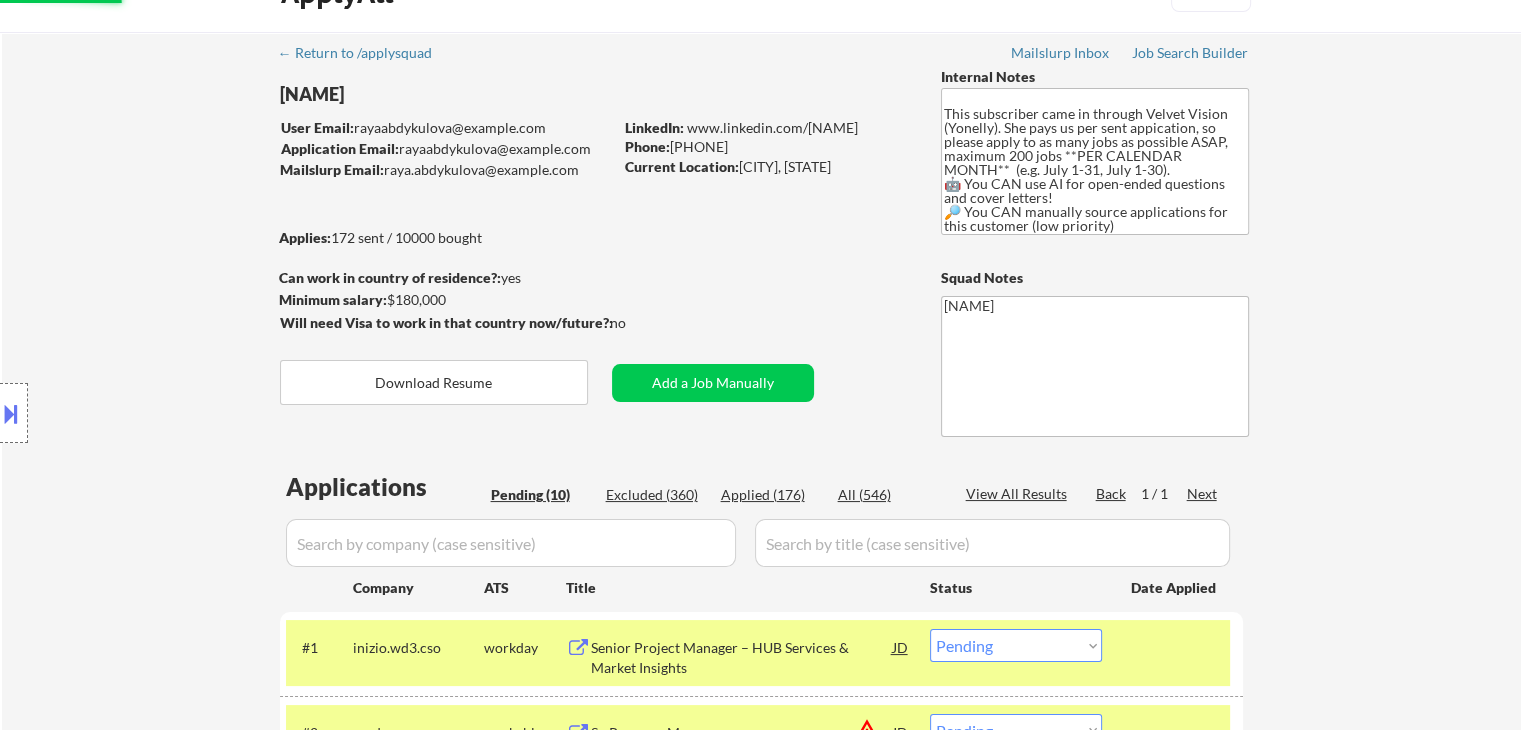 scroll, scrollTop: 0, scrollLeft: 0, axis: both 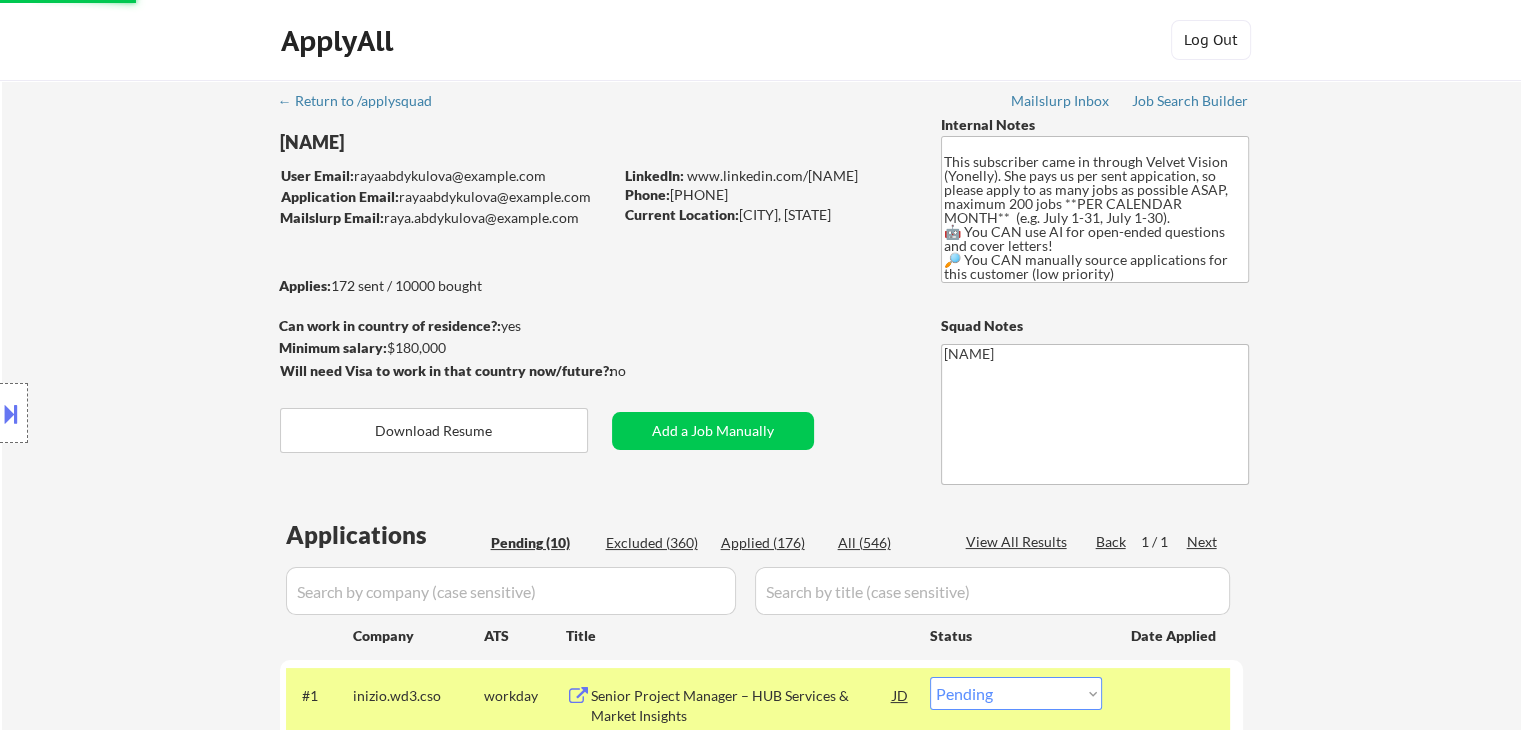 select on ""pending"" 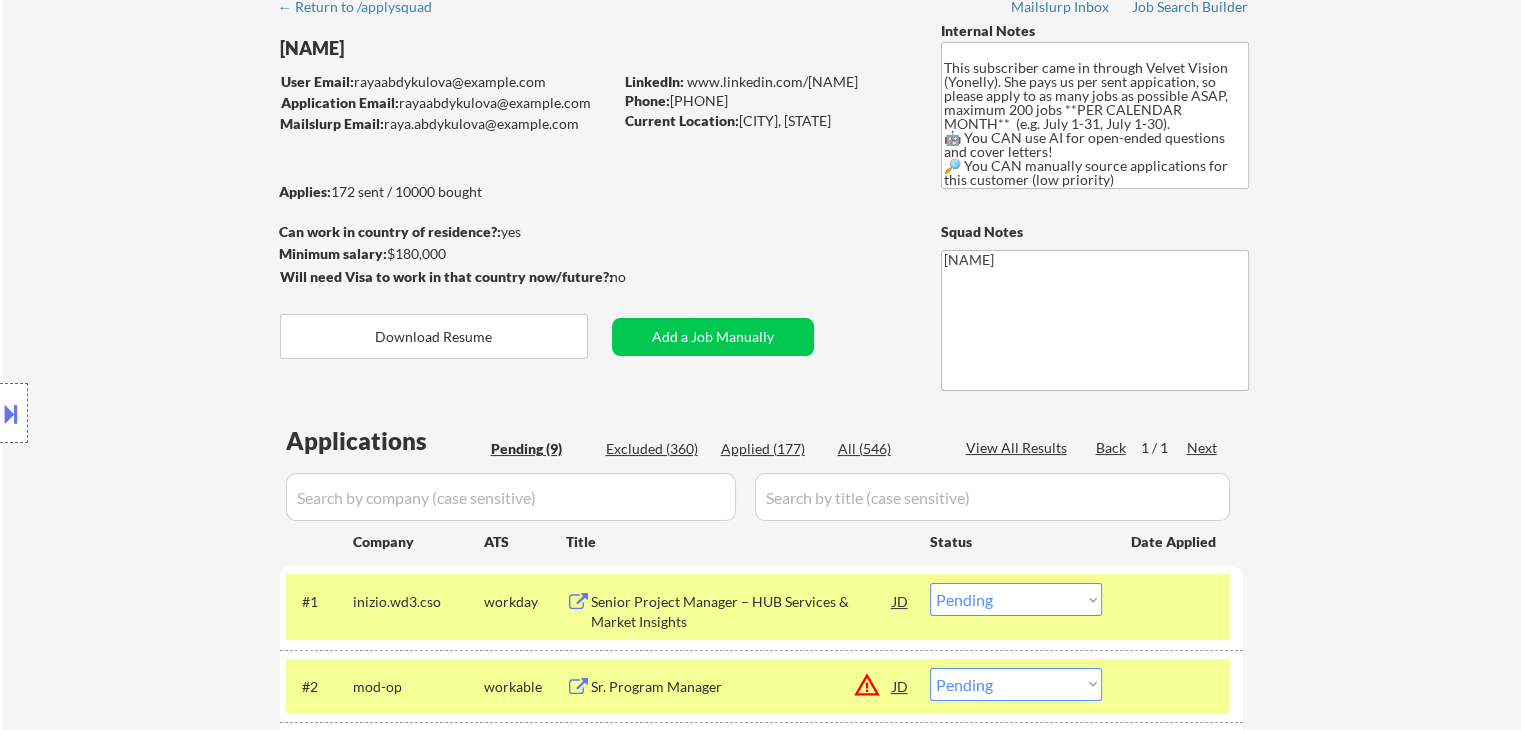 scroll, scrollTop: 200, scrollLeft: 0, axis: vertical 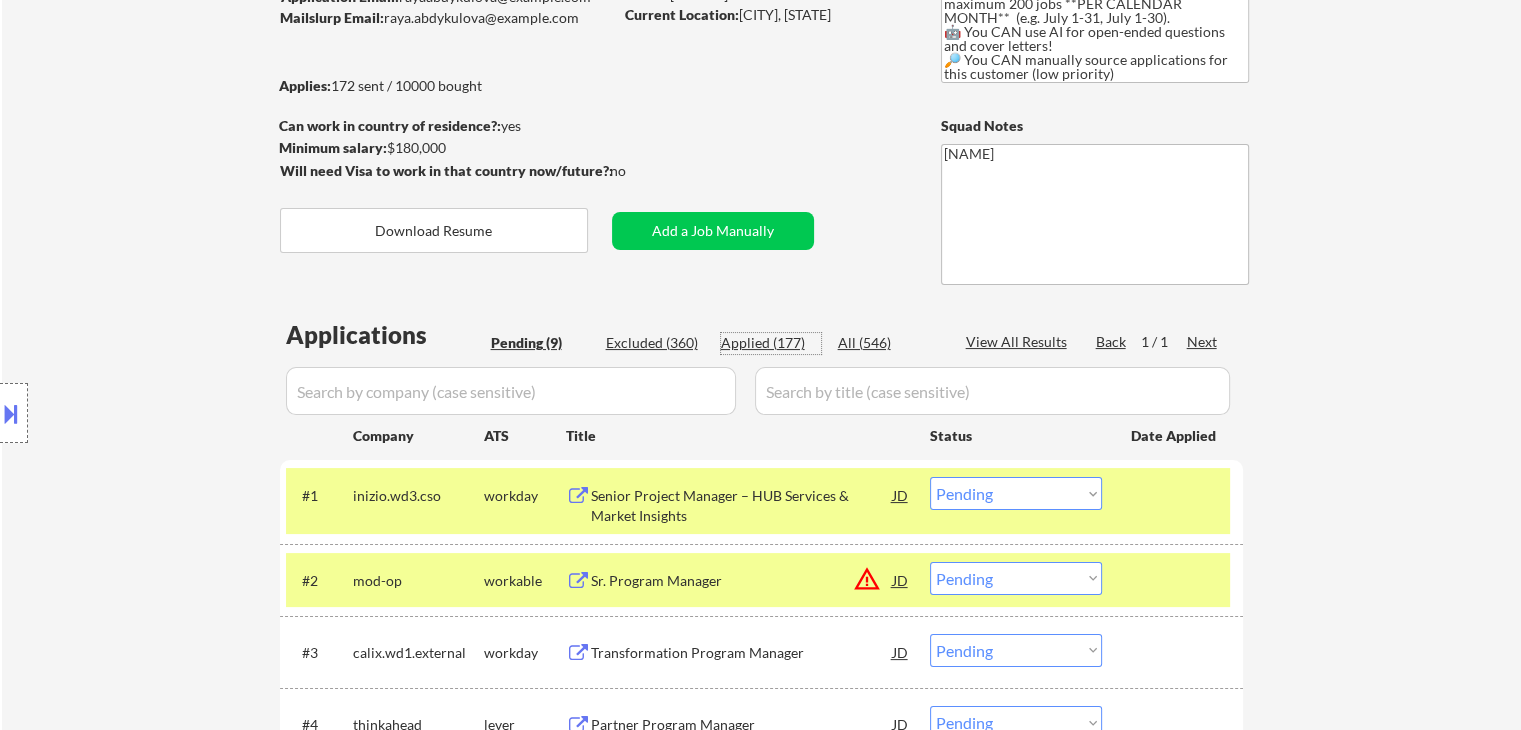 click on "Applied (177)" at bounding box center [771, 343] 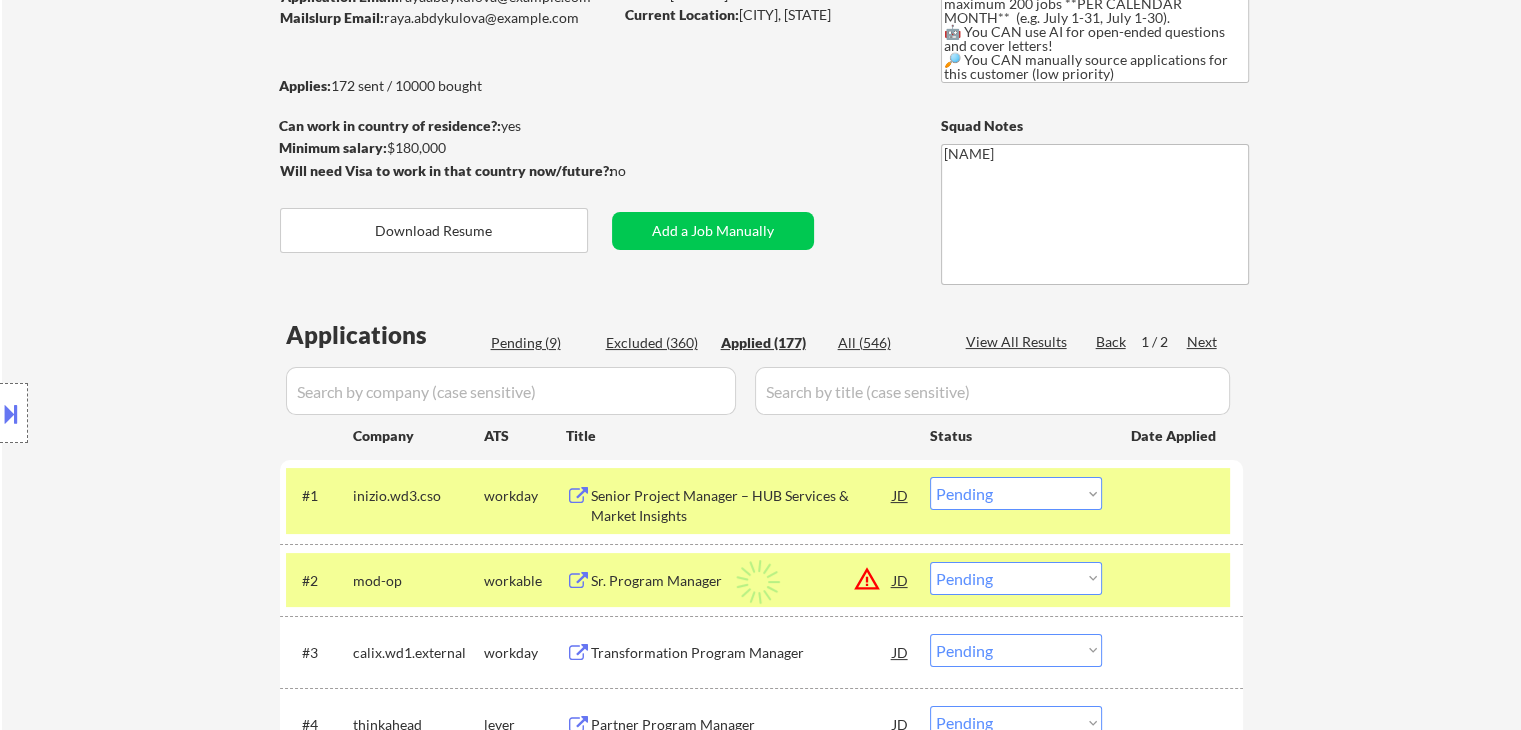 select on ""applied"" 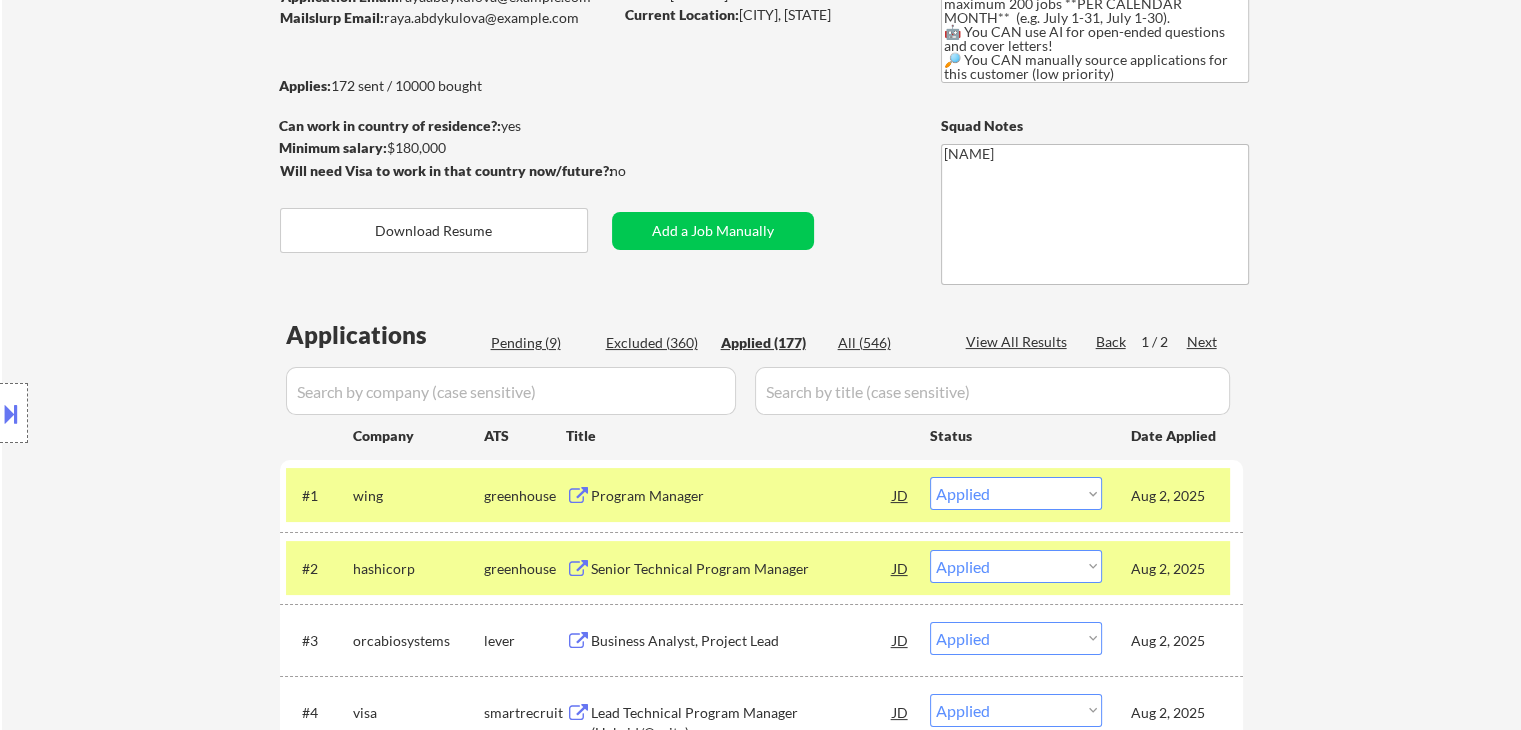 select on ""applied"" 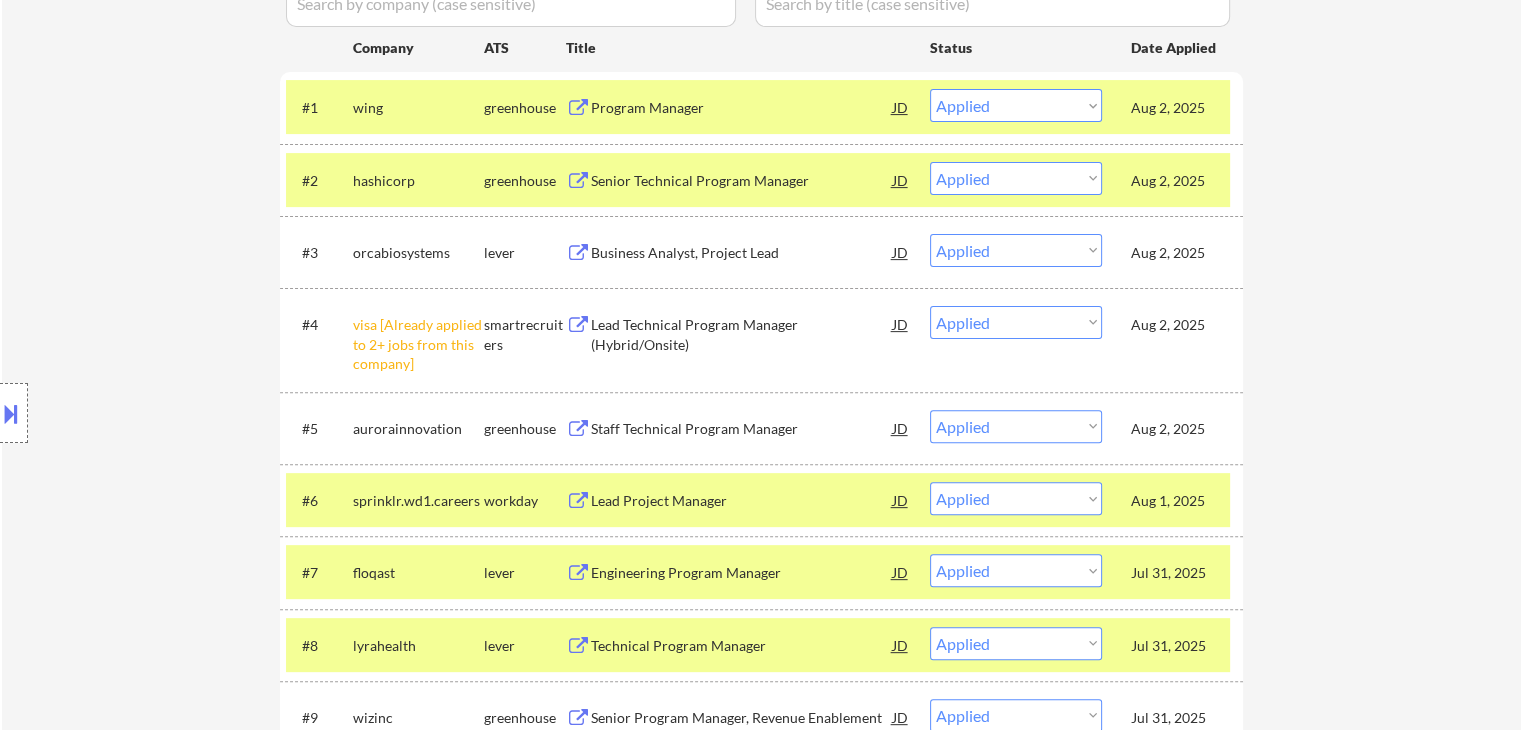 scroll, scrollTop: 500, scrollLeft: 0, axis: vertical 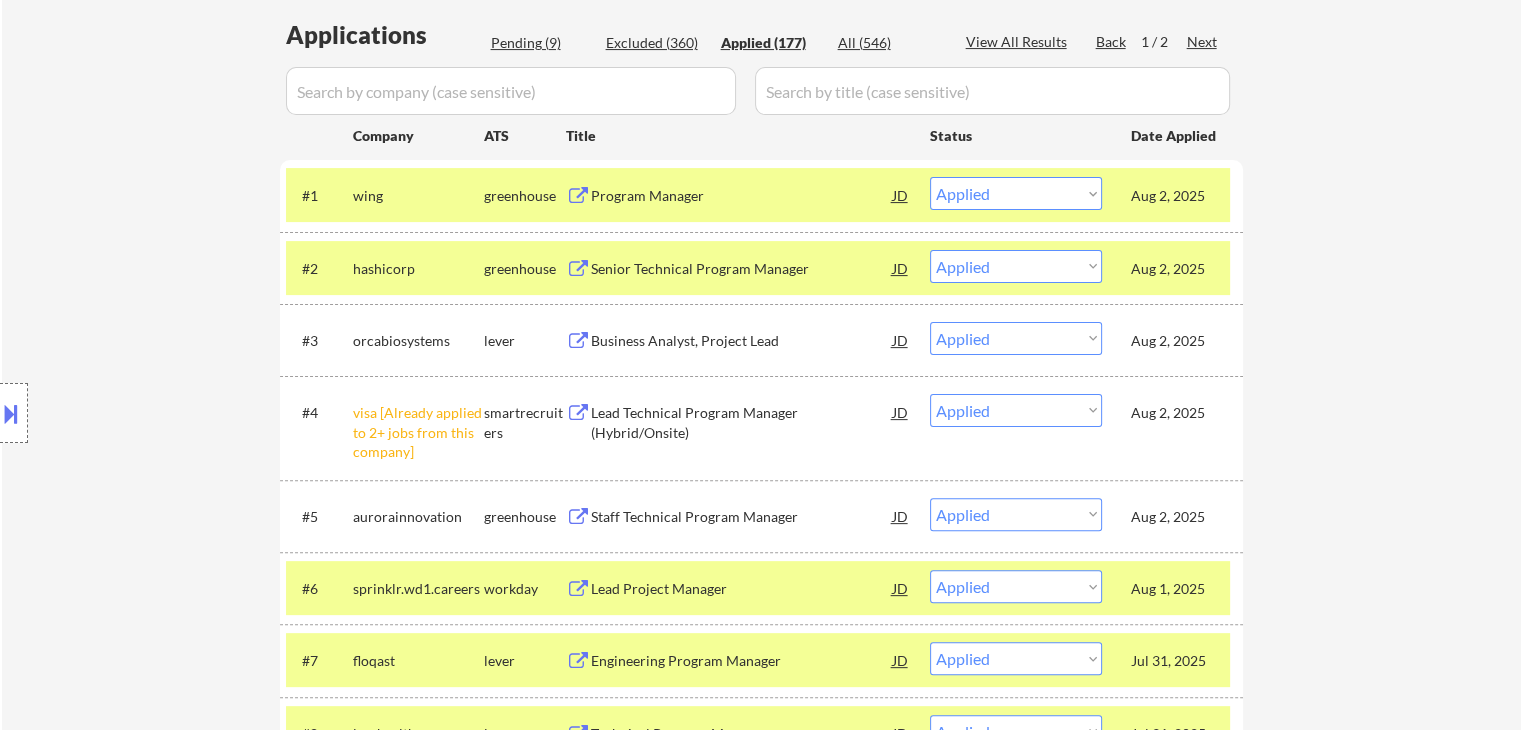 click on "Location Inclusions:" at bounding box center (179, 413) 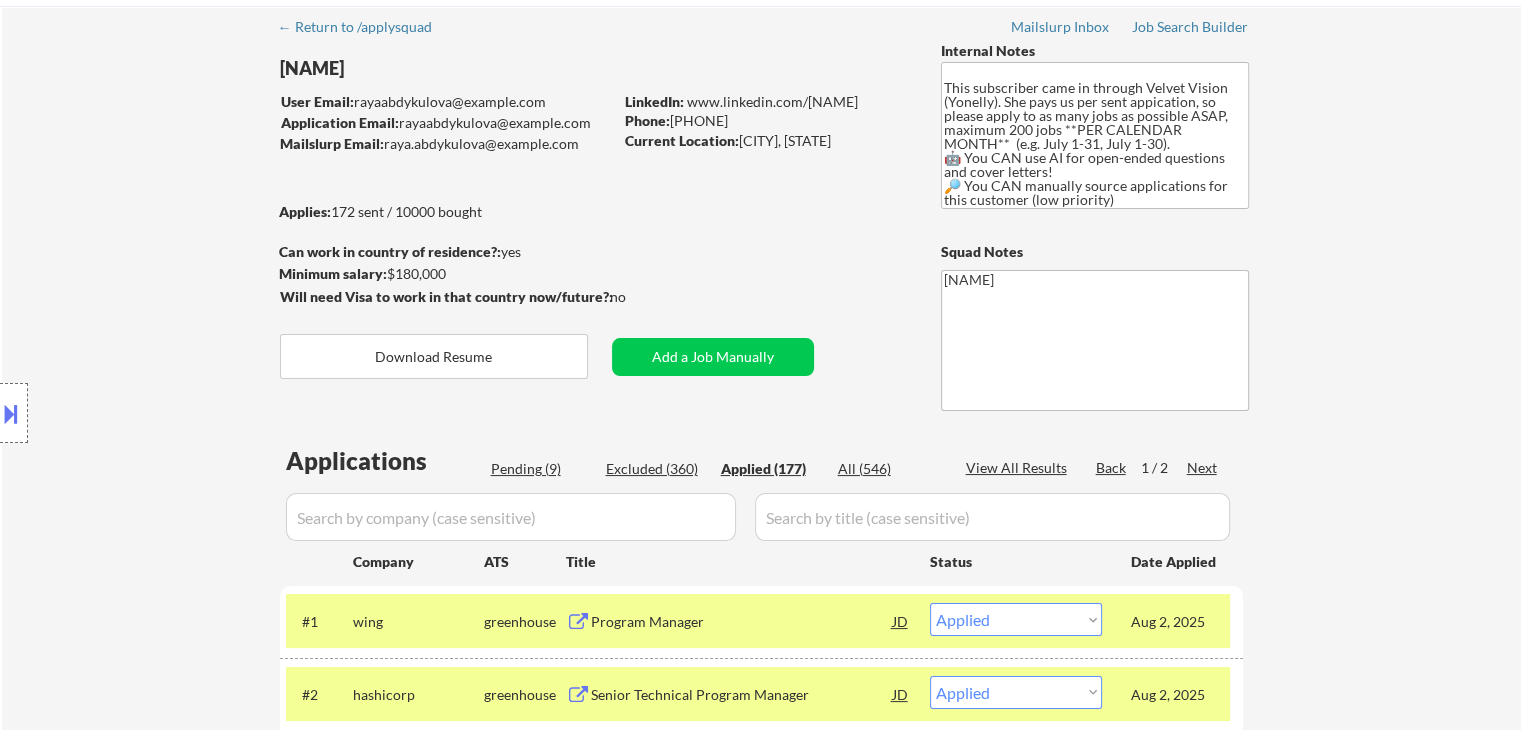scroll, scrollTop: 0, scrollLeft: 0, axis: both 